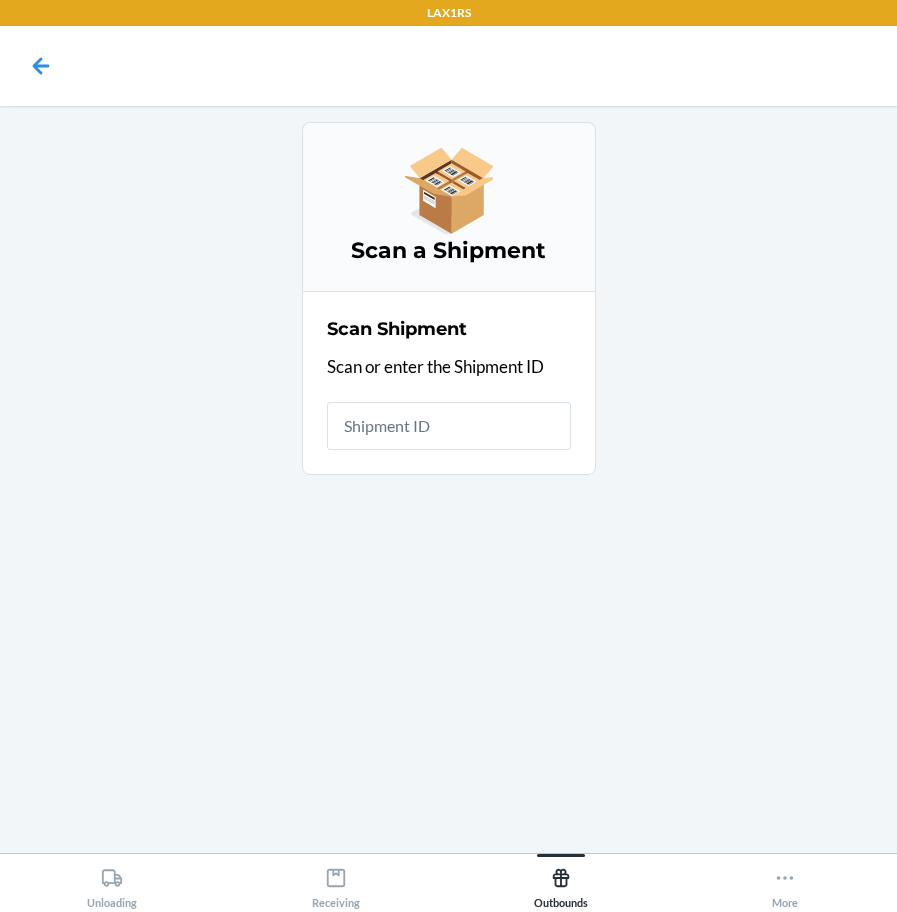 scroll, scrollTop: 0, scrollLeft: 0, axis: both 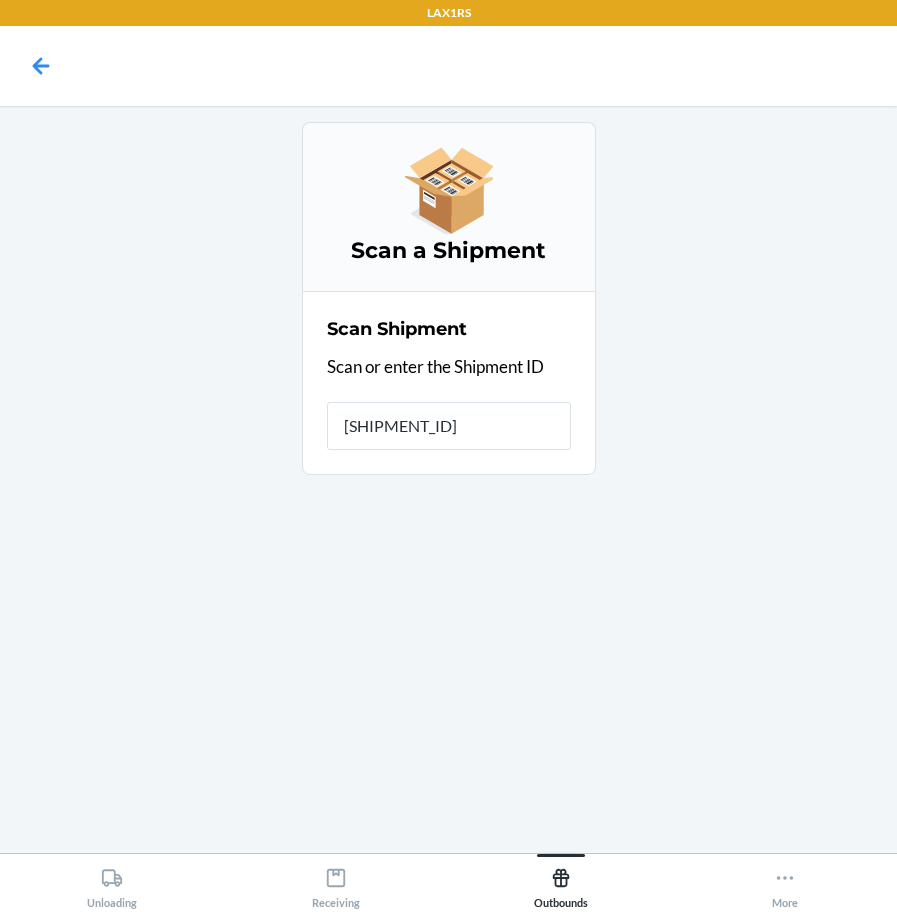 click on "Scan Shipment Scan or enter the Shipment ID [SHIPMENT_ID]" at bounding box center (449, 383) 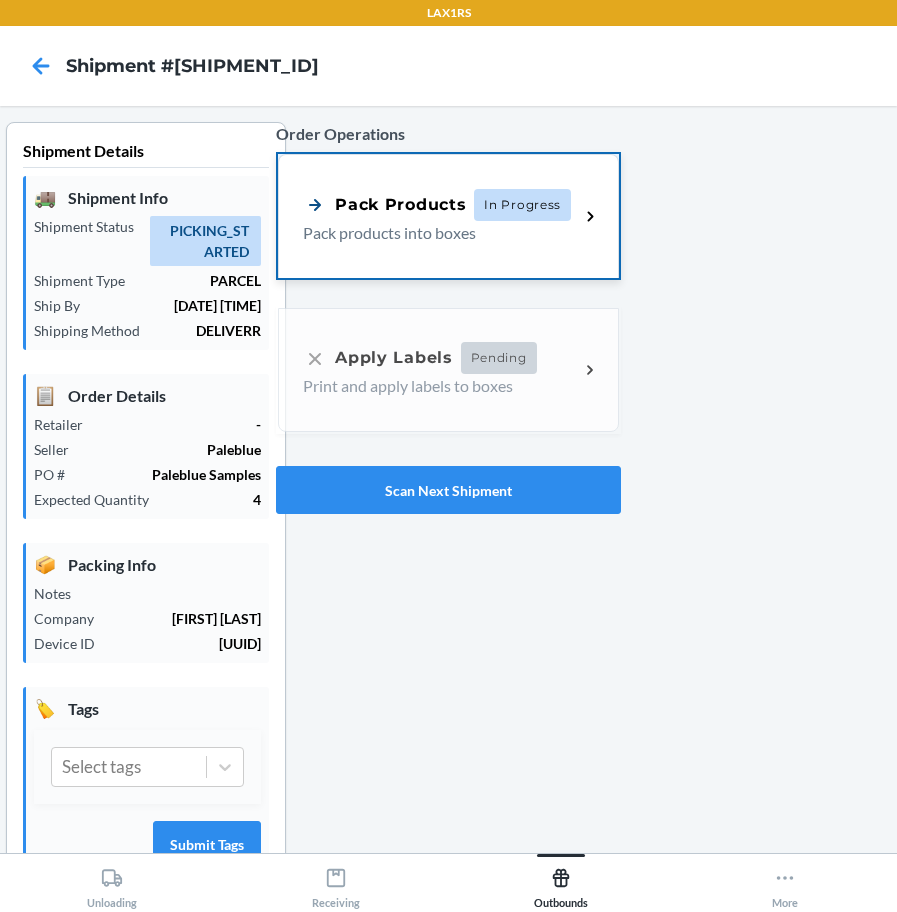 click on "Pack Products In Progress Pack products into boxes" at bounding box center [448, 216] 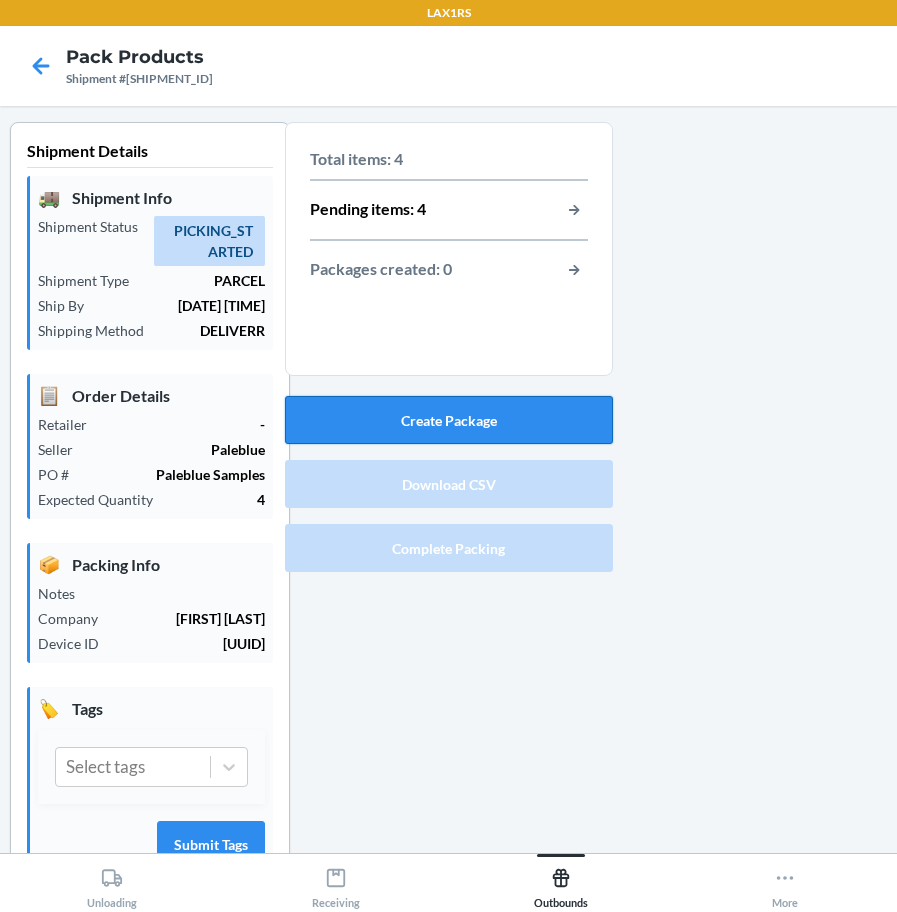click on "Create Package" at bounding box center (449, 420) 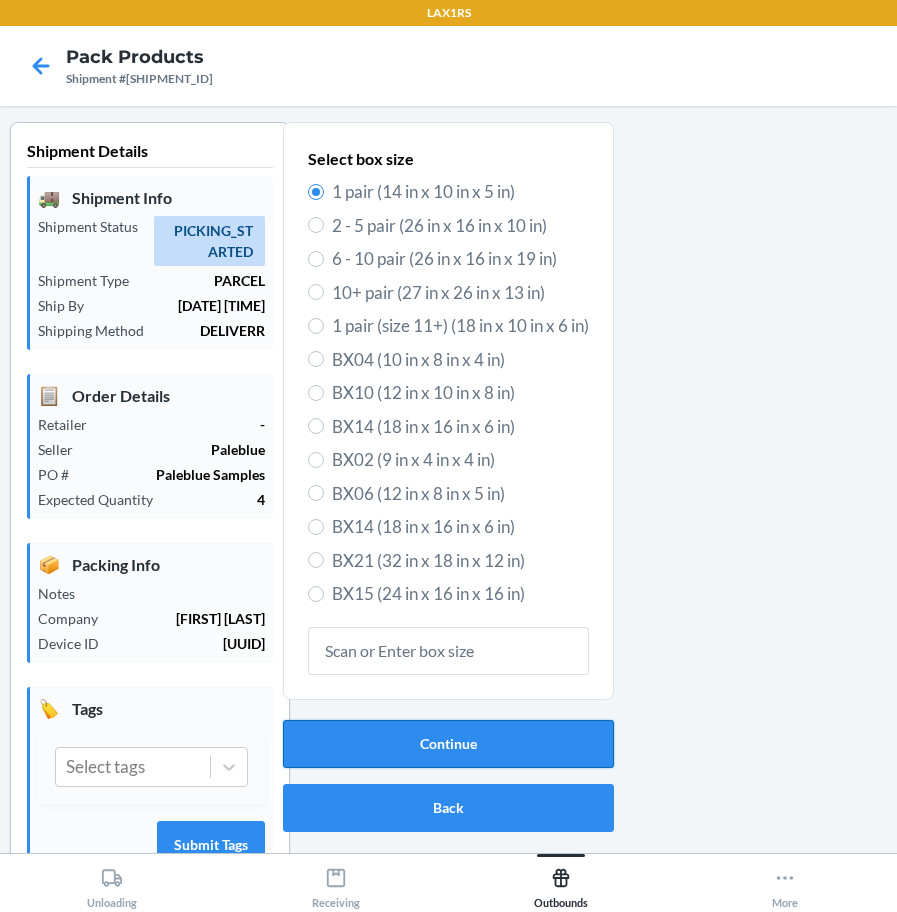 click on "Continue" at bounding box center [448, 744] 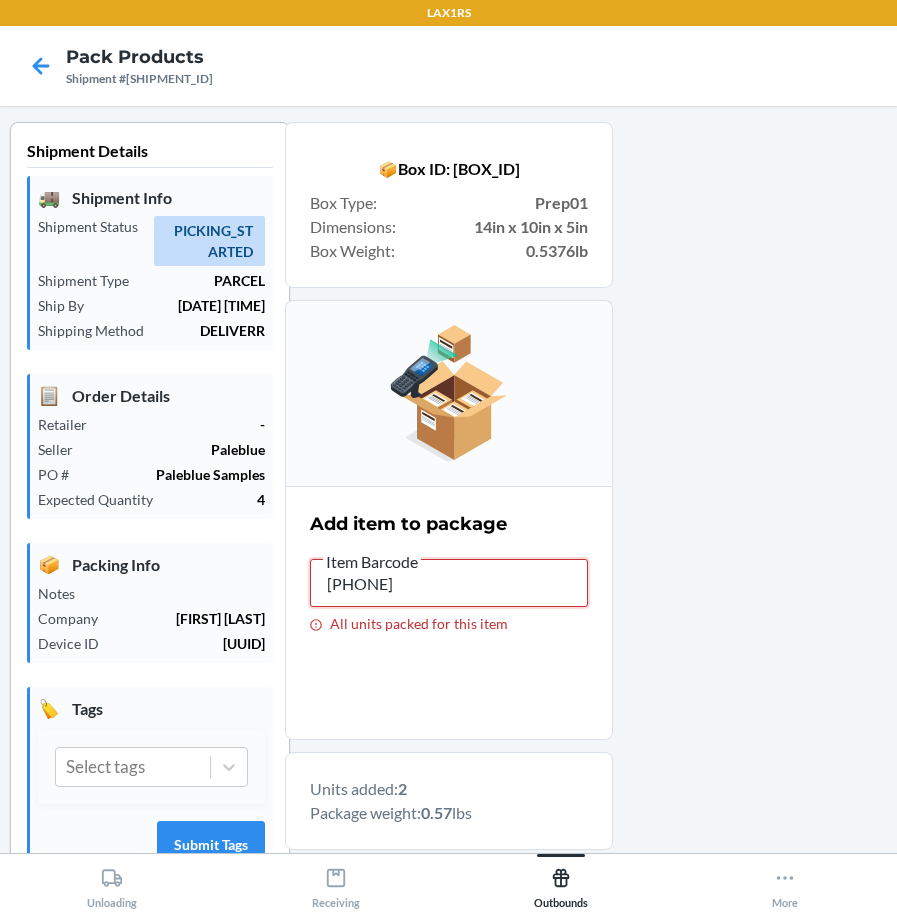 drag, startPoint x: 463, startPoint y: 572, endPoint x: 311, endPoint y: 599, distance: 154.37941 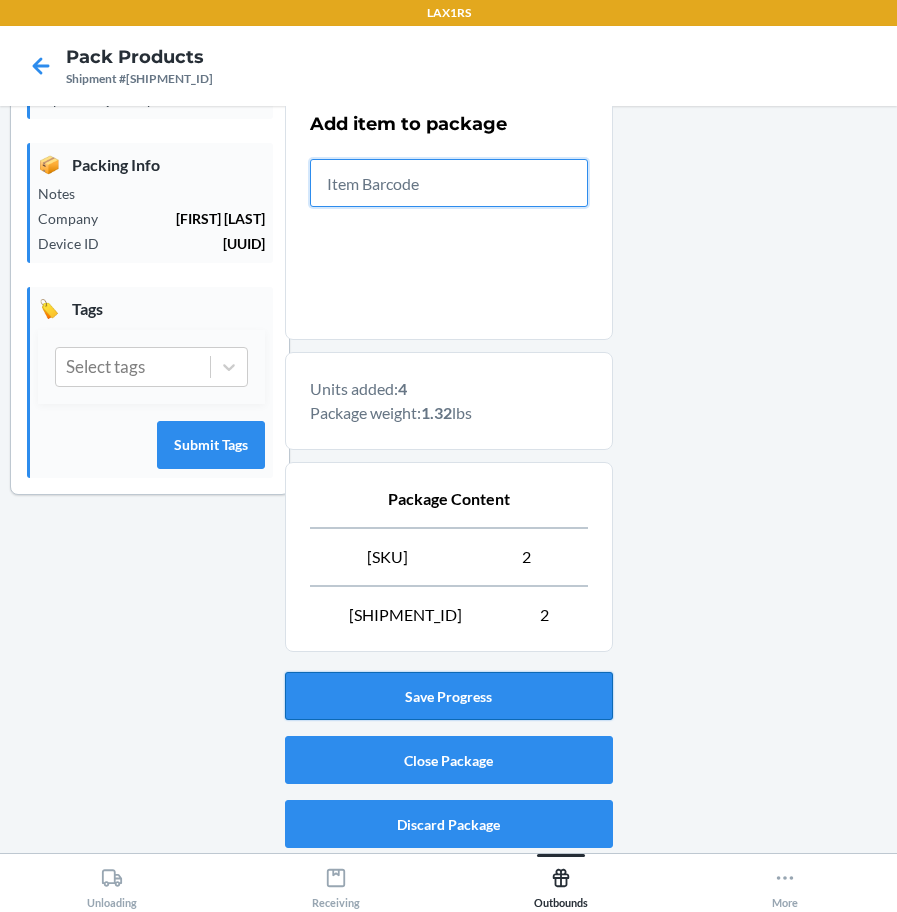scroll, scrollTop: 403, scrollLeft: 0, axis: vertical 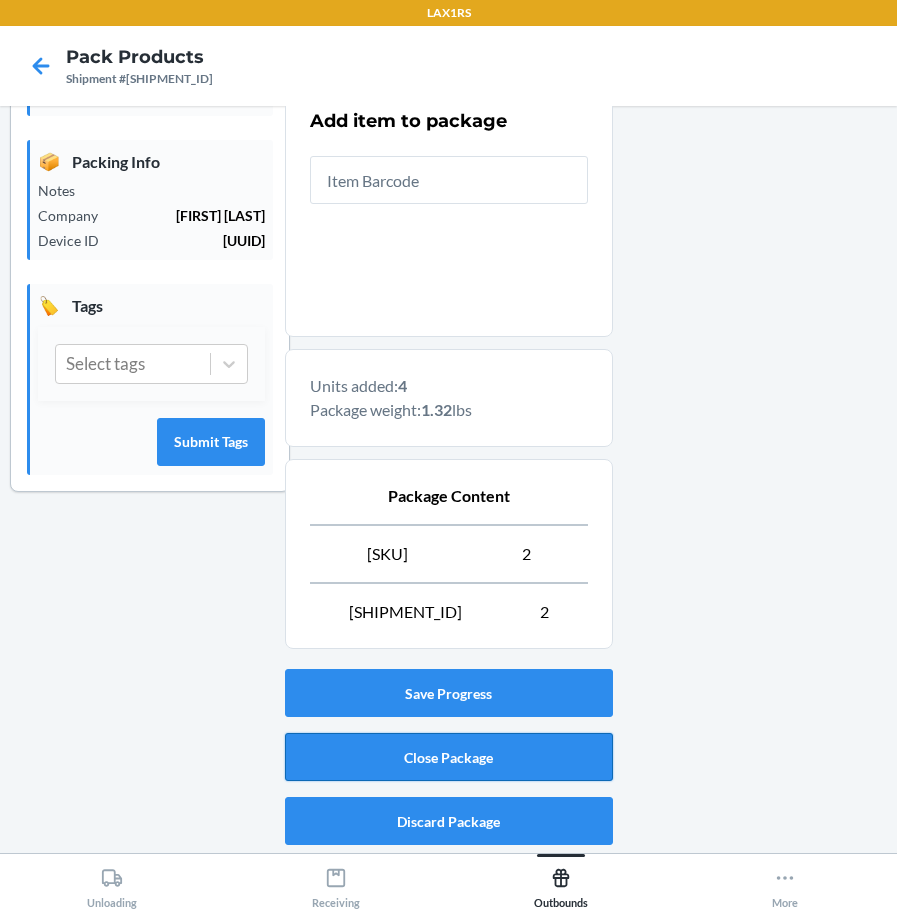 click on "Close Package" at bounding box center (449, 757) 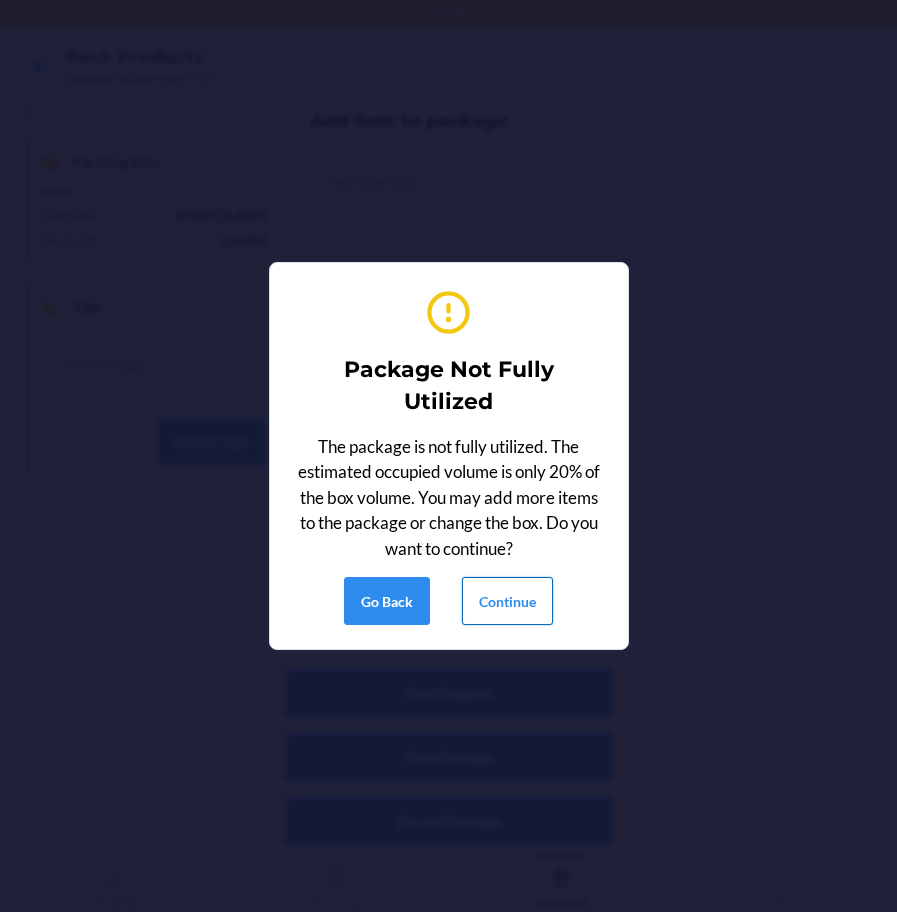 drag, startPoint x: 511, startPoint y: 571, endPoint x: 511, endPoint y: 599, distance: 28 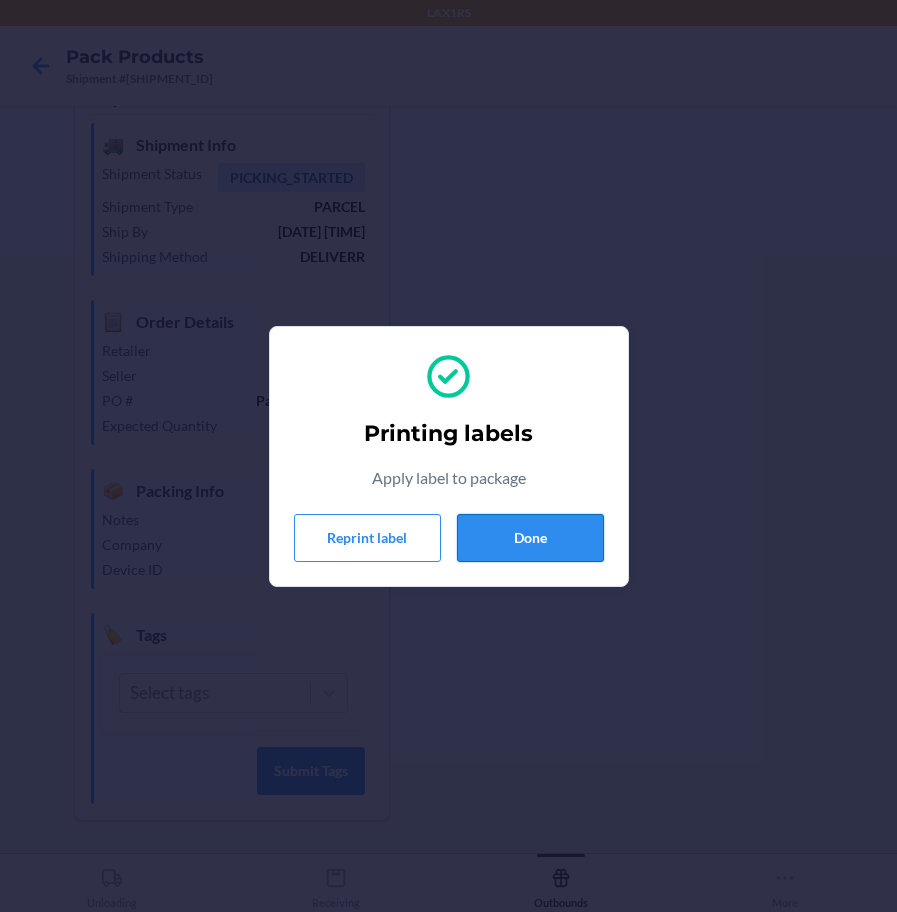 click on "Done" at bounding box center [530, 538] 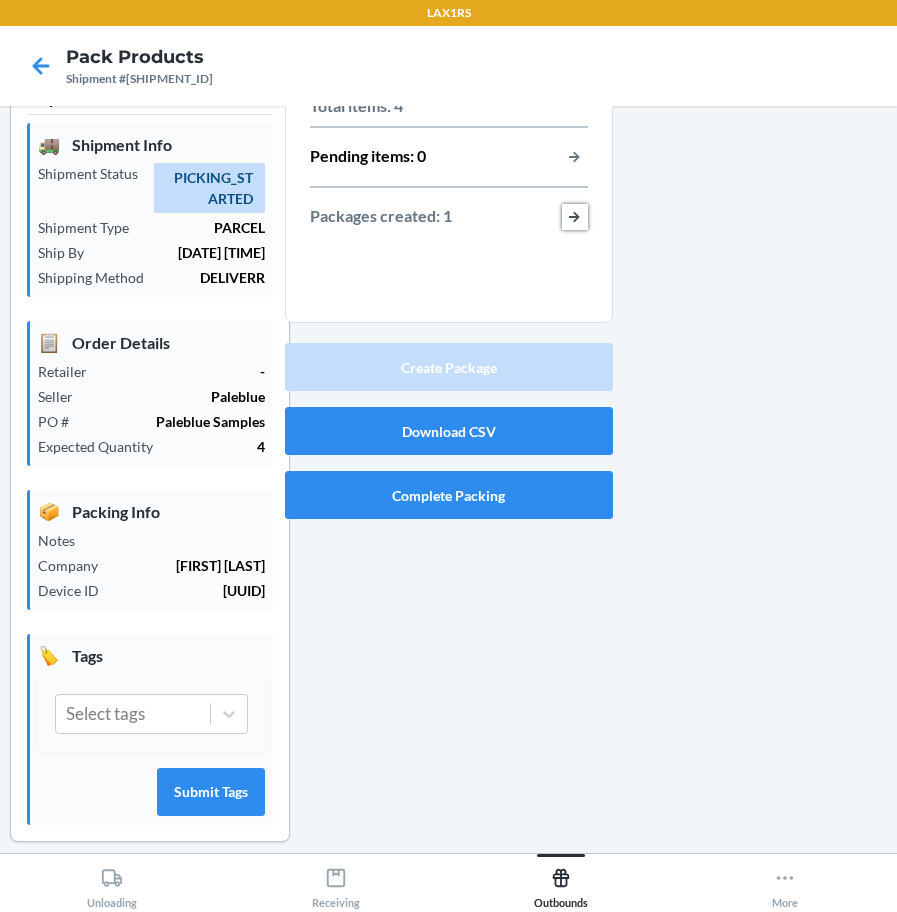 click at bounding box center [575, 217] 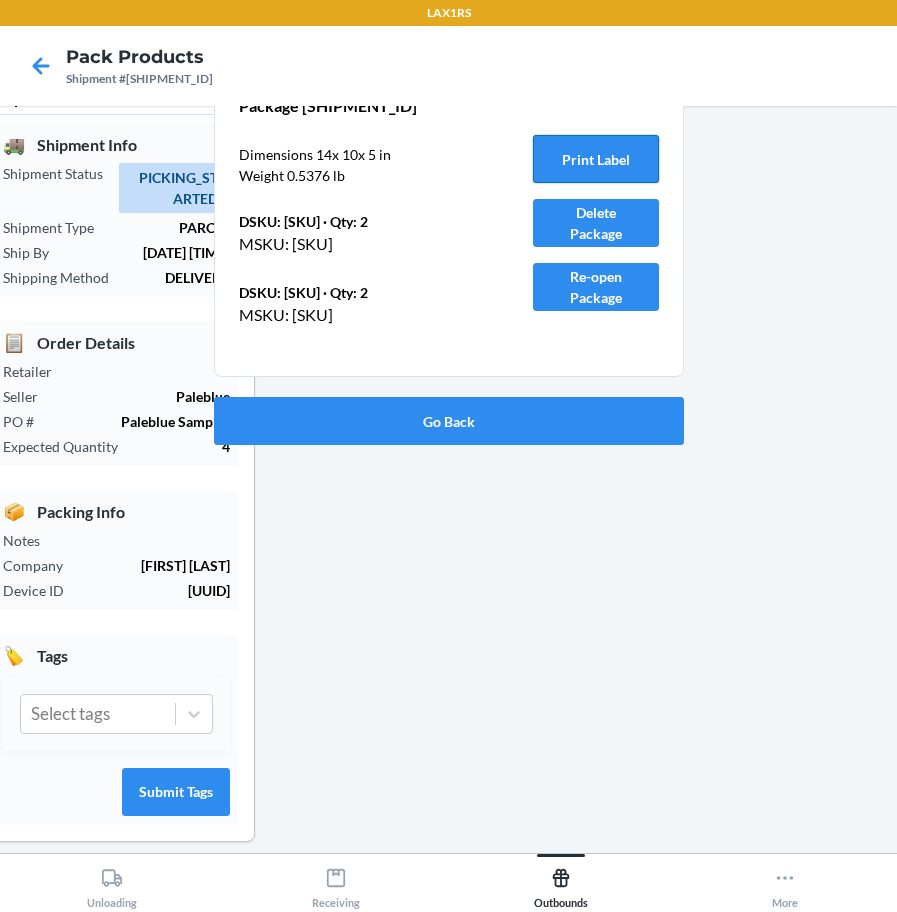 click on "Print Label" at bounding box center [596, 159] 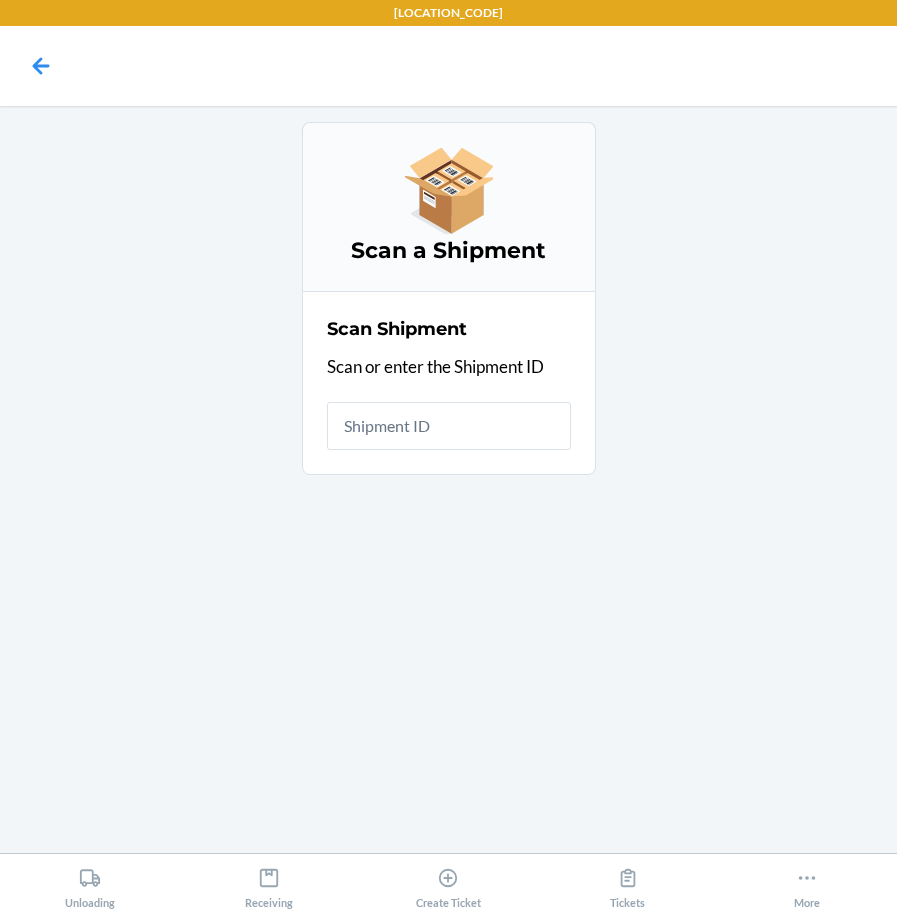 scroll, scrollTop: 0, scrollLeft: 0, axis: both 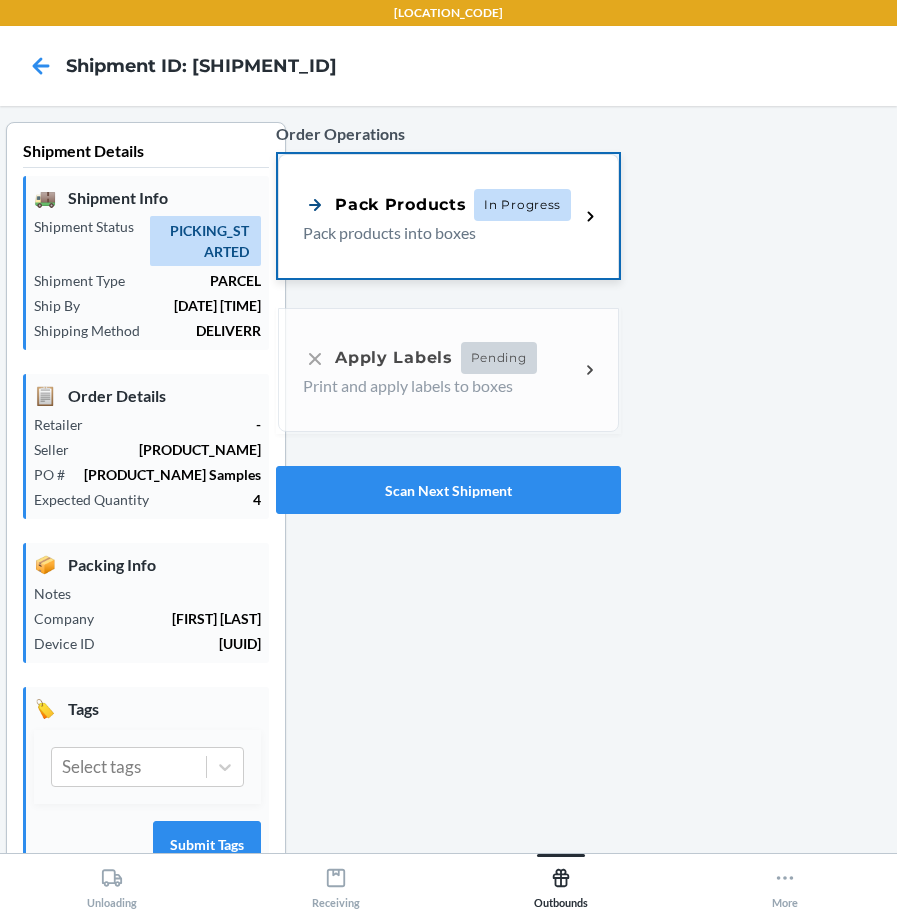 click on "Pack Products In Progress Pack products into boxes" at bounding box center [448, 216] 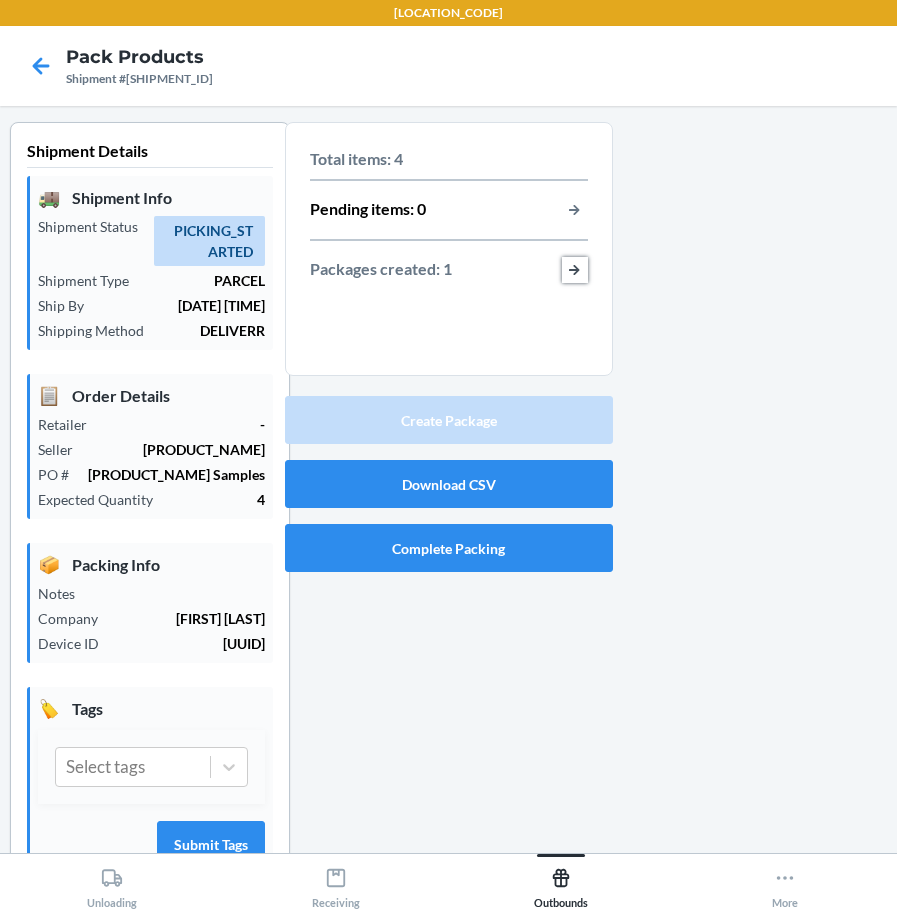 click at bounding box center [575, 270] 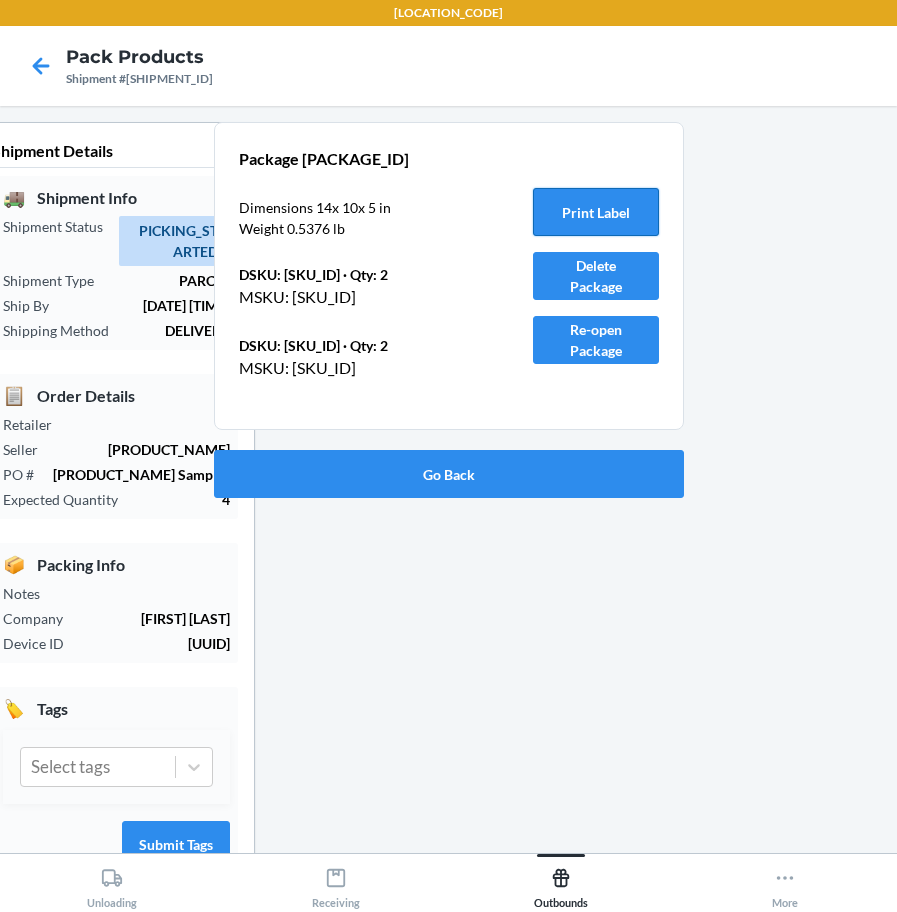 click on "Print Label" at bounding box center [596, 212] 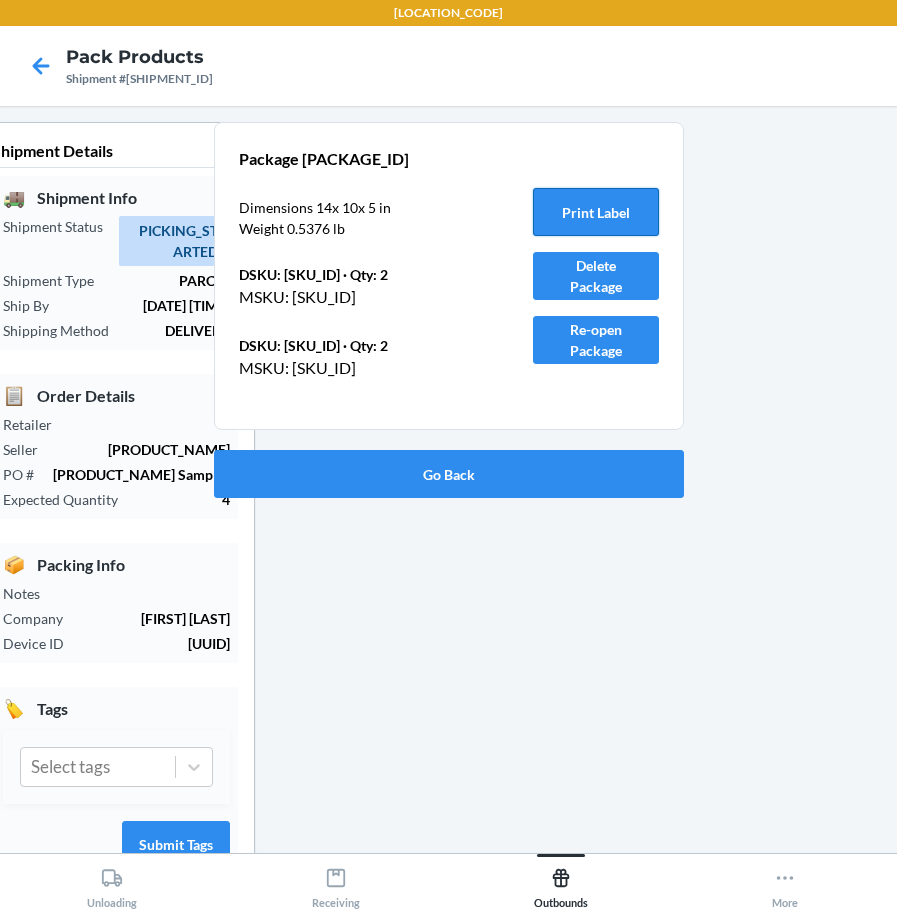 click on "Print Label" at bounding box center [596, 212] 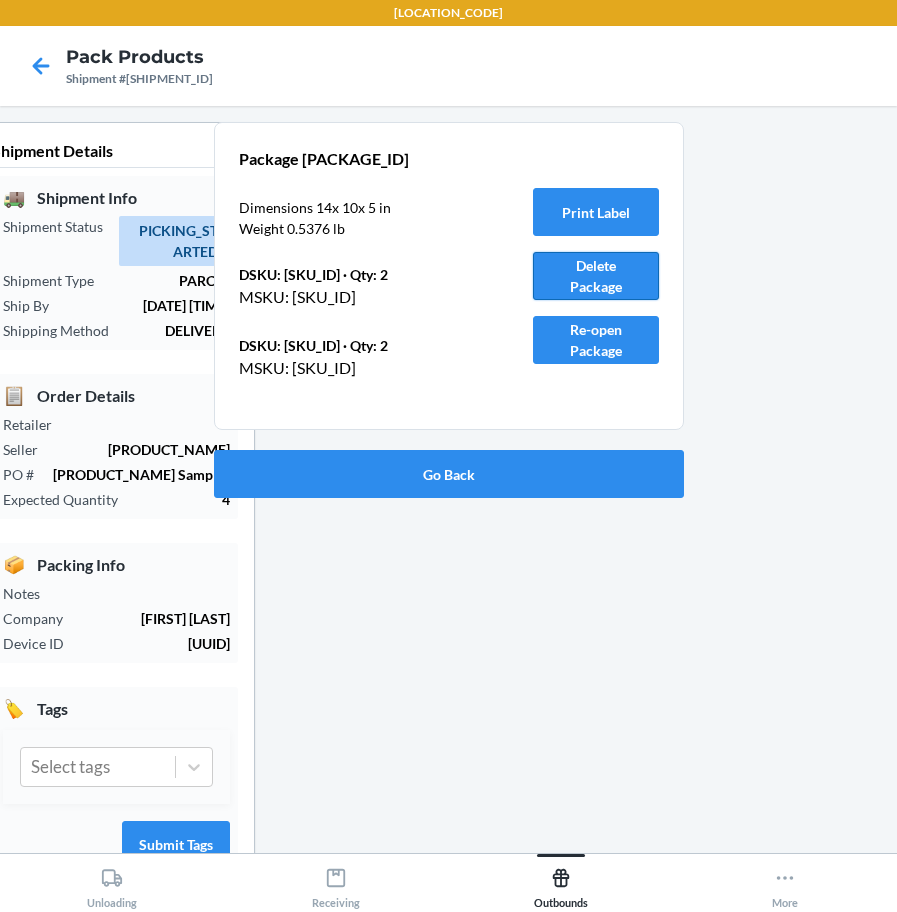 click on "Delete Package" at bounding box center (596, 276) 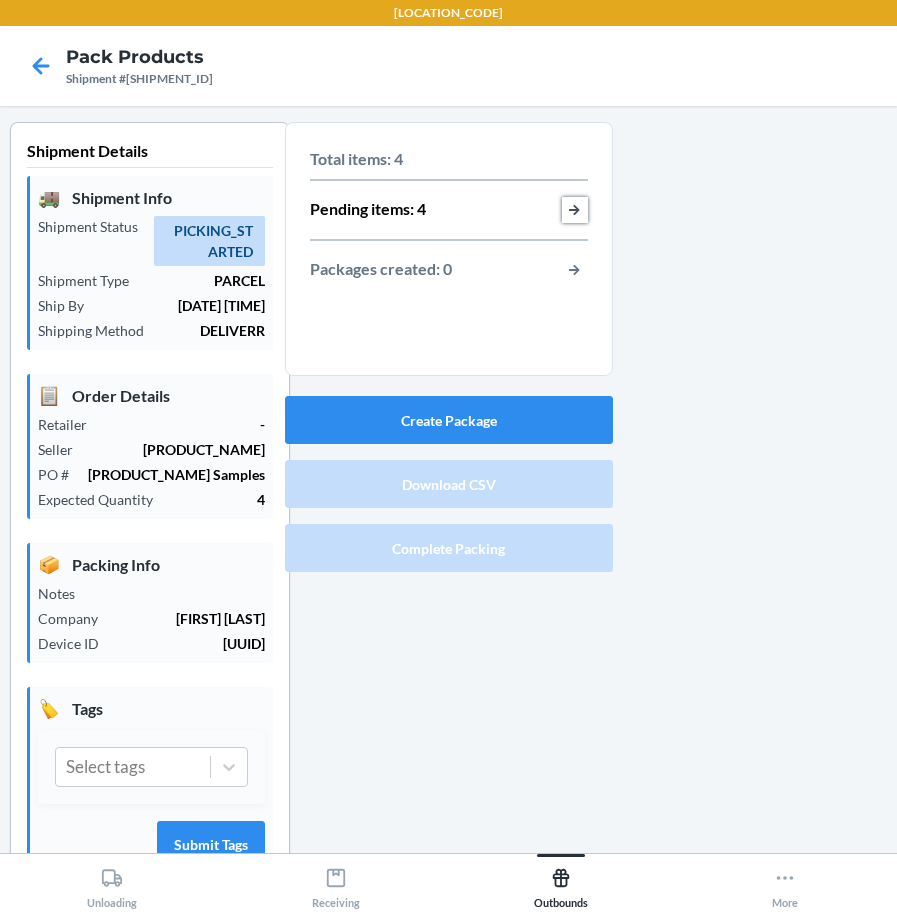 click at bounding box center (575, 210) 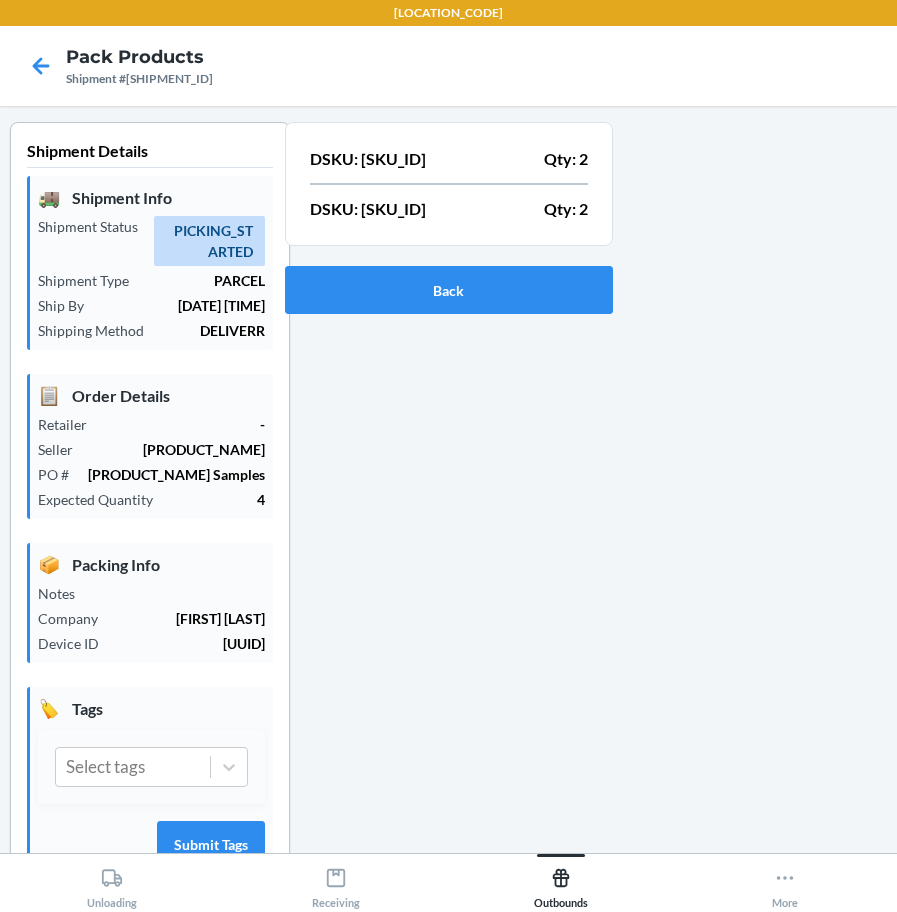 drag, startPoint x: 468, startPoint y: 208, endPoint x: 355, endPoint y: 227, distance: 114.58621 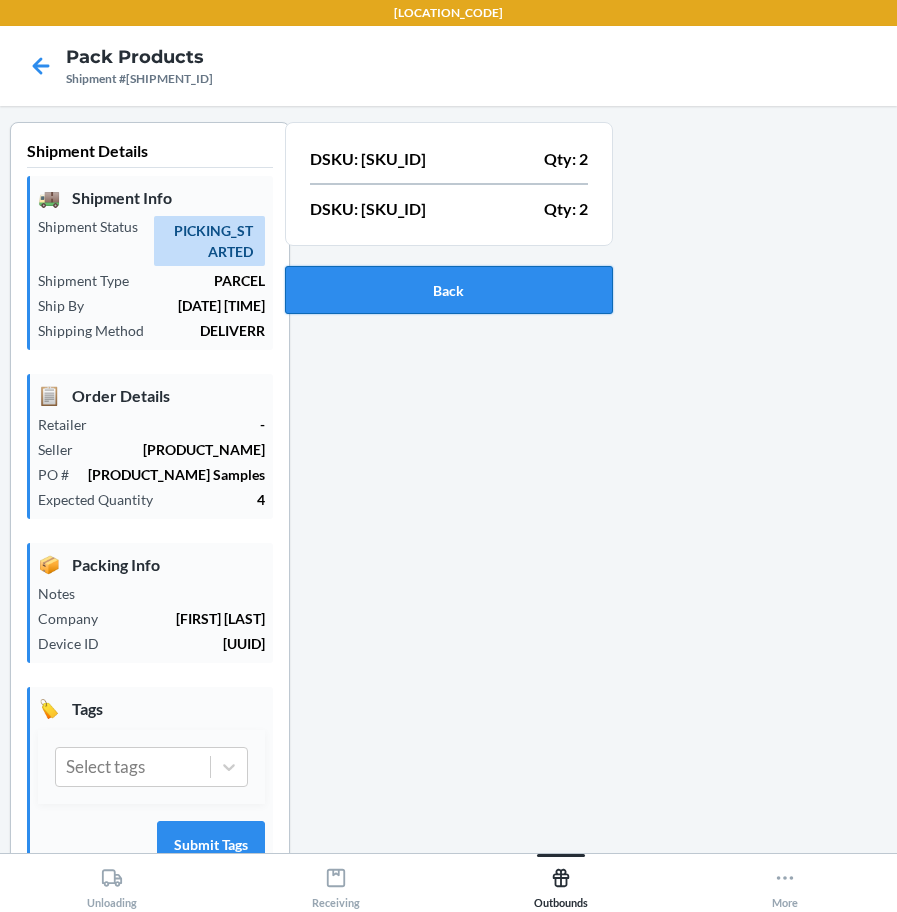 click on "Back" at bounding box center (449, 290) 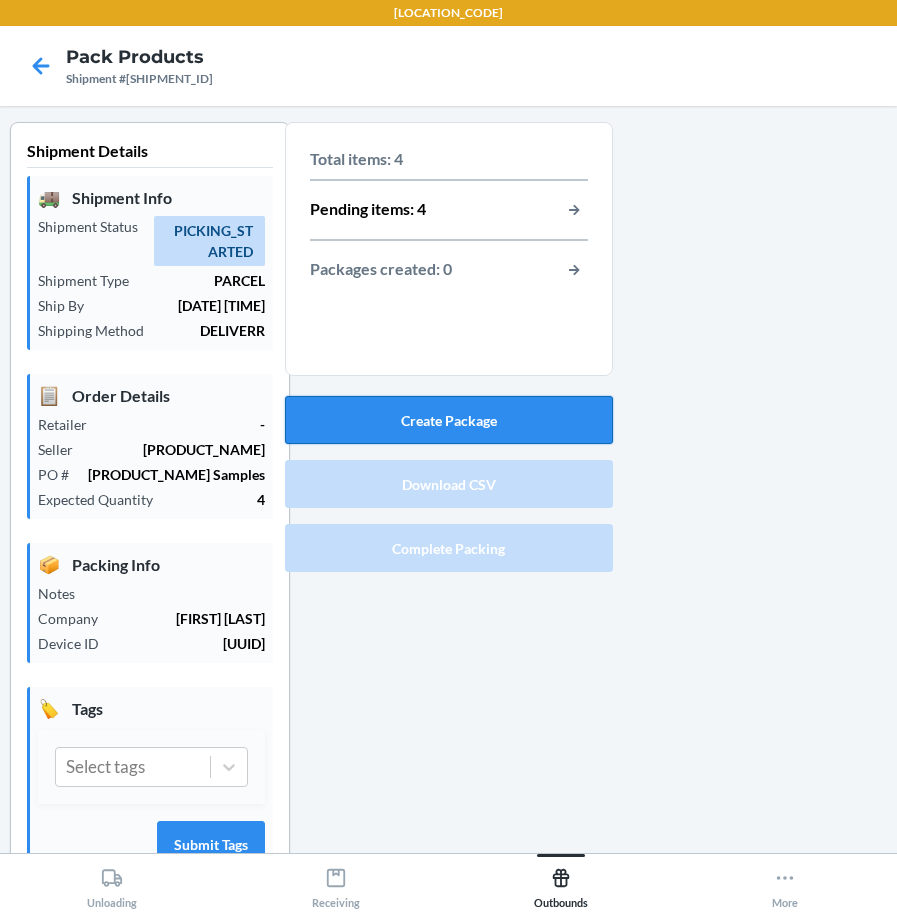 click on "Create Package" at bounding box center (449, 420) 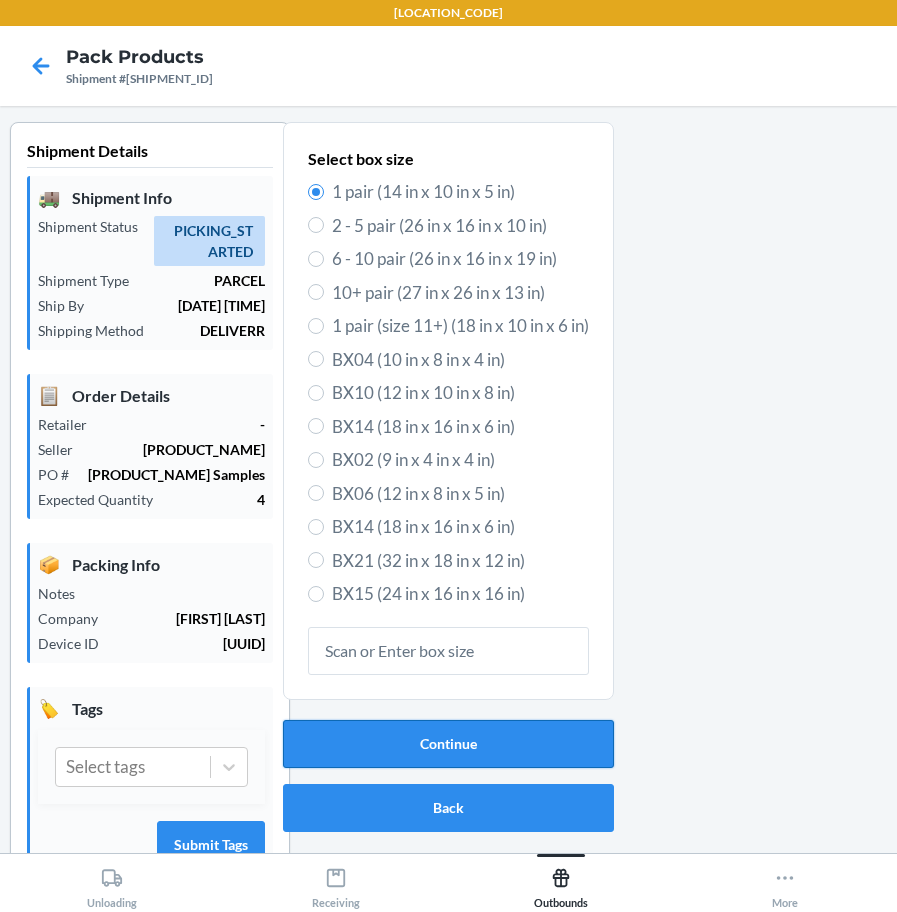 click on "Continue" at bounding box center (448, 744) 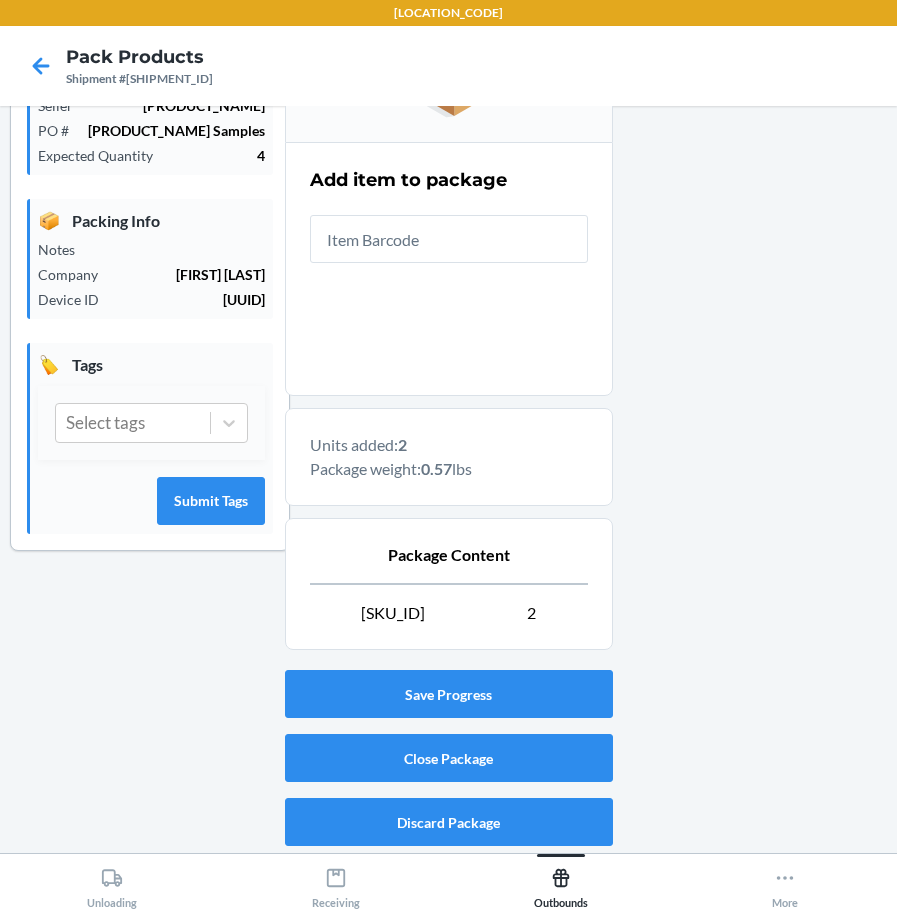 scroll, scrollTop: 345, scrollLeft: 0, axis: vertical 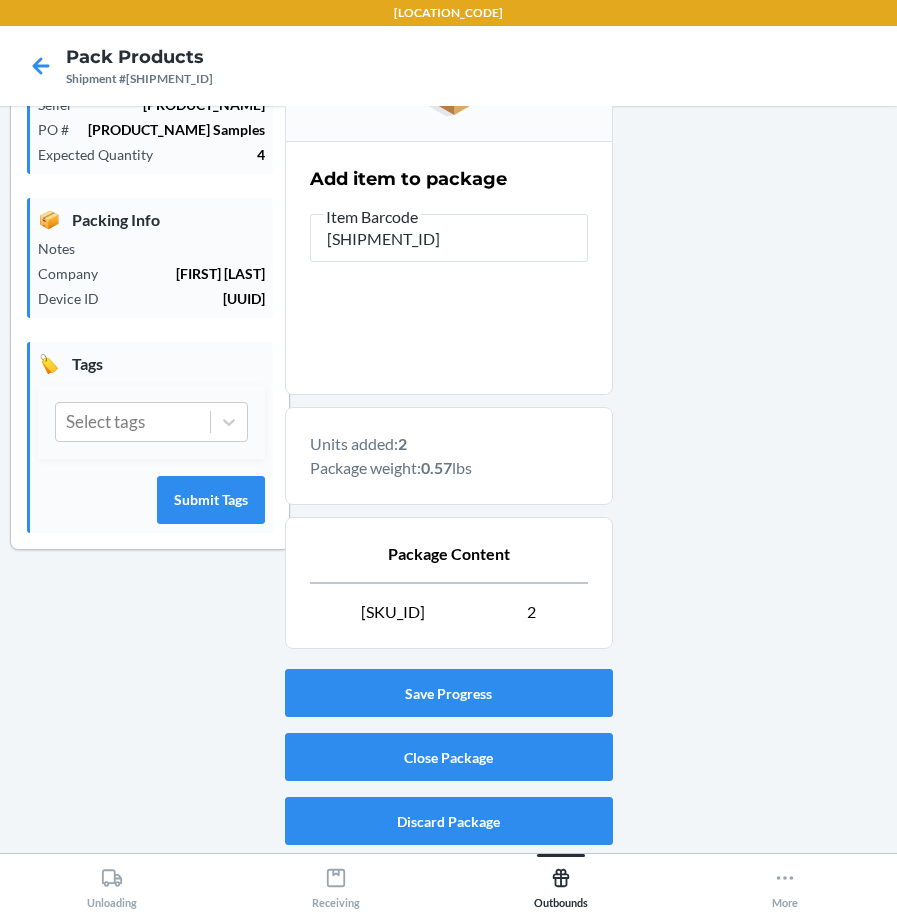 type on "[SHIPMENT_ID]" 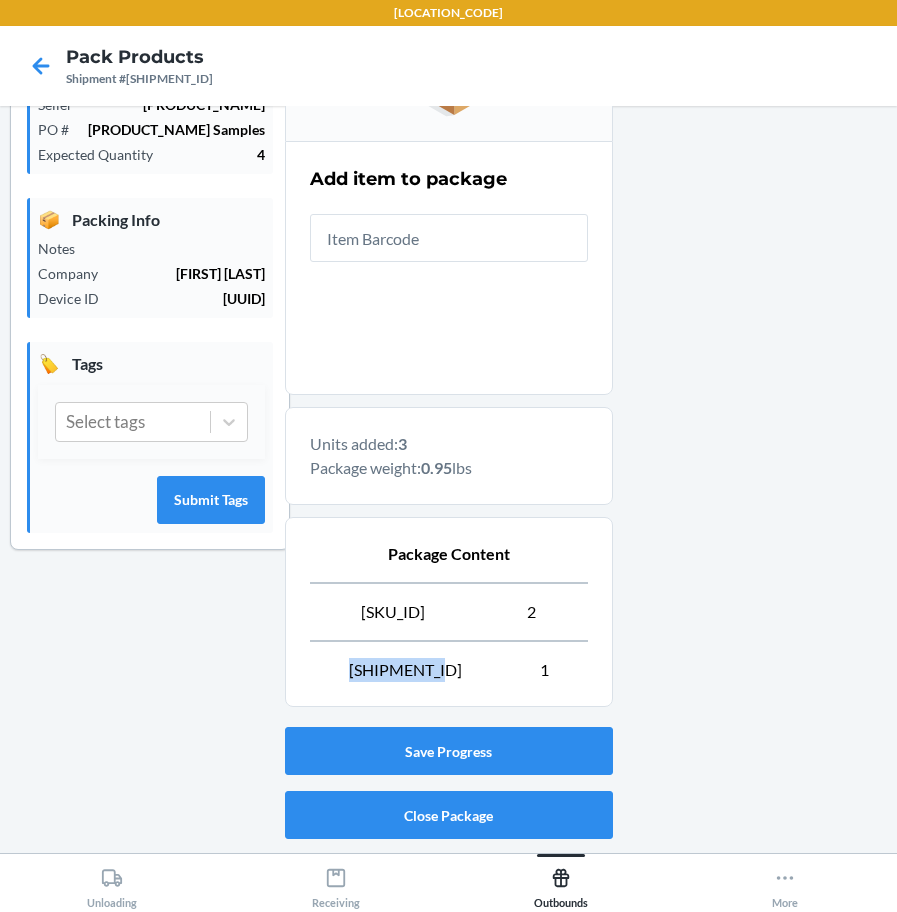 drag, startPoint x: 457, startPoint y: 668, endPoint x: 305, endPoint y: 662, distance: 152.11838 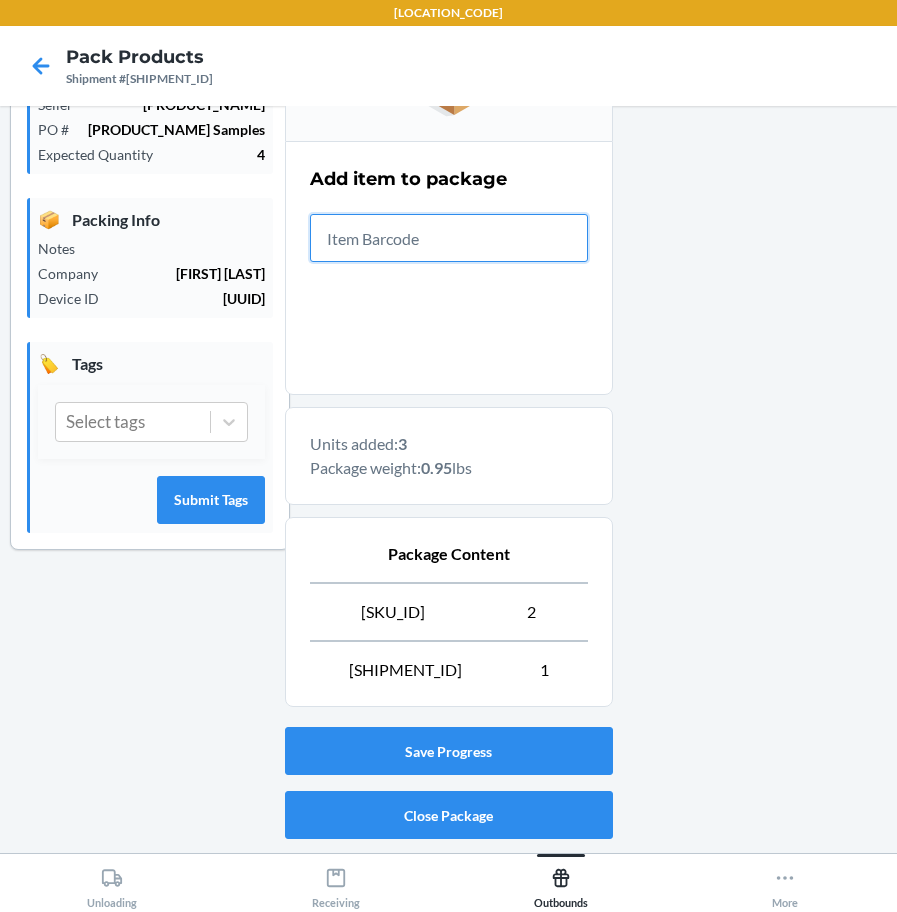 click at bounding box center [449, 238] 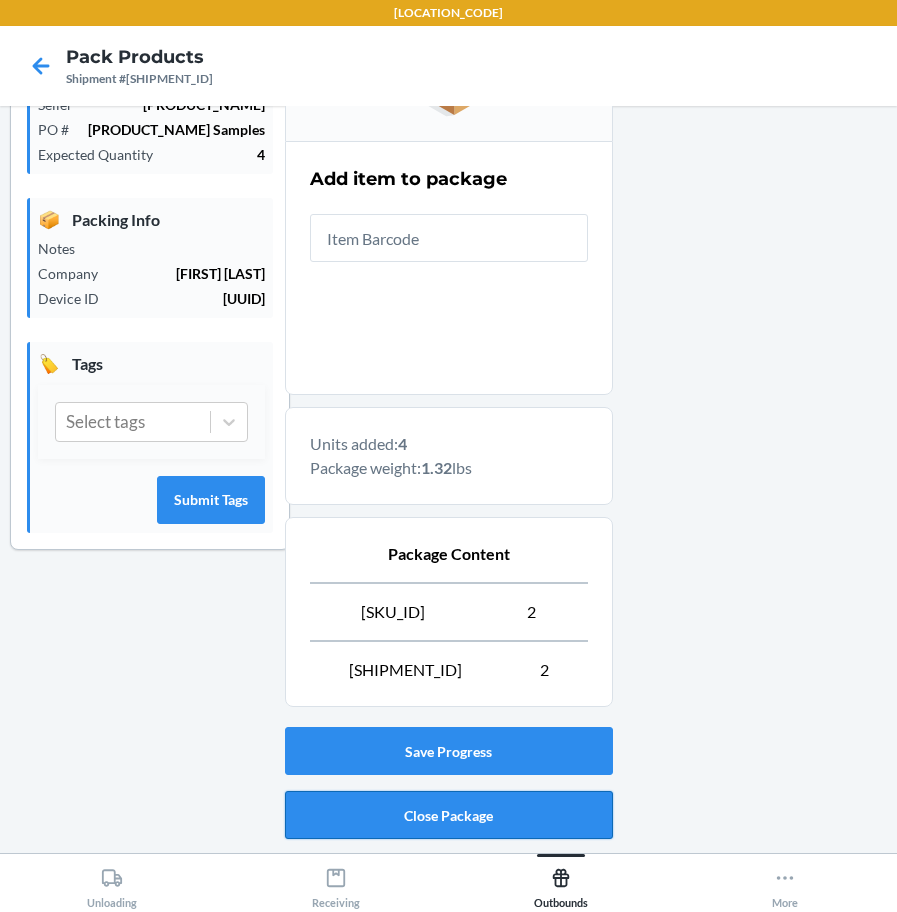 click on "Close Package" at bounding box center [449, 815] 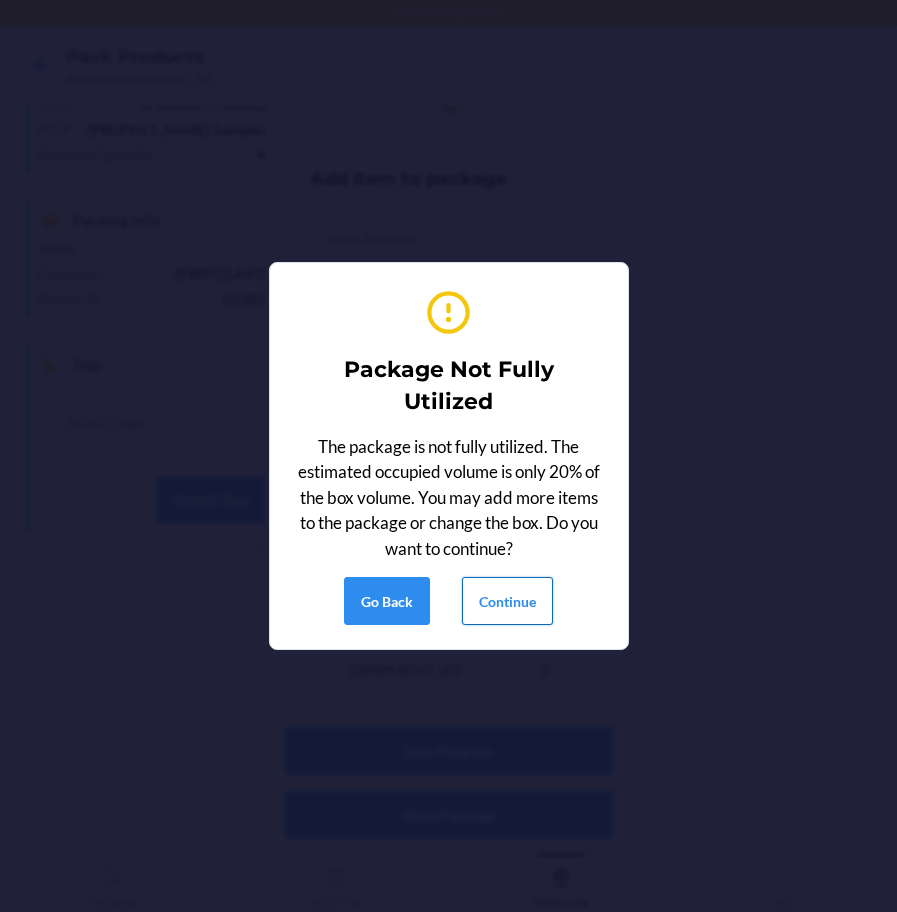 click on "Continue" at bounding box center (507, 601) 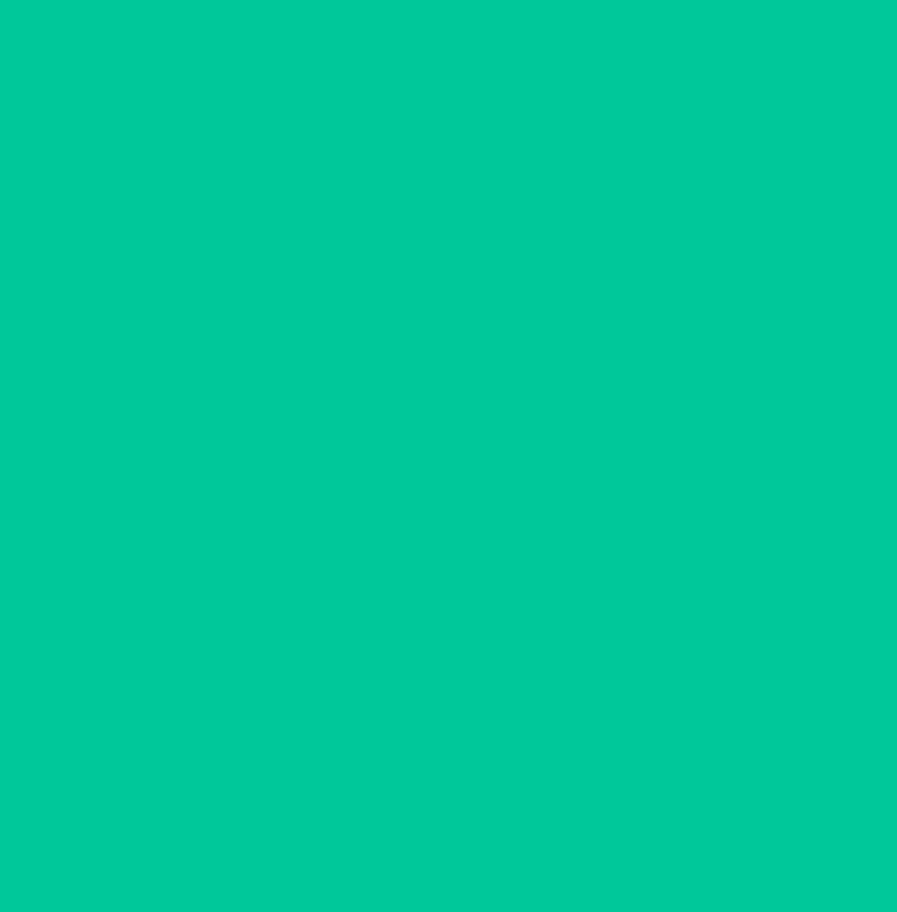 scroll, scrollTop: 53, scrollLeft: 0, axis: vertical 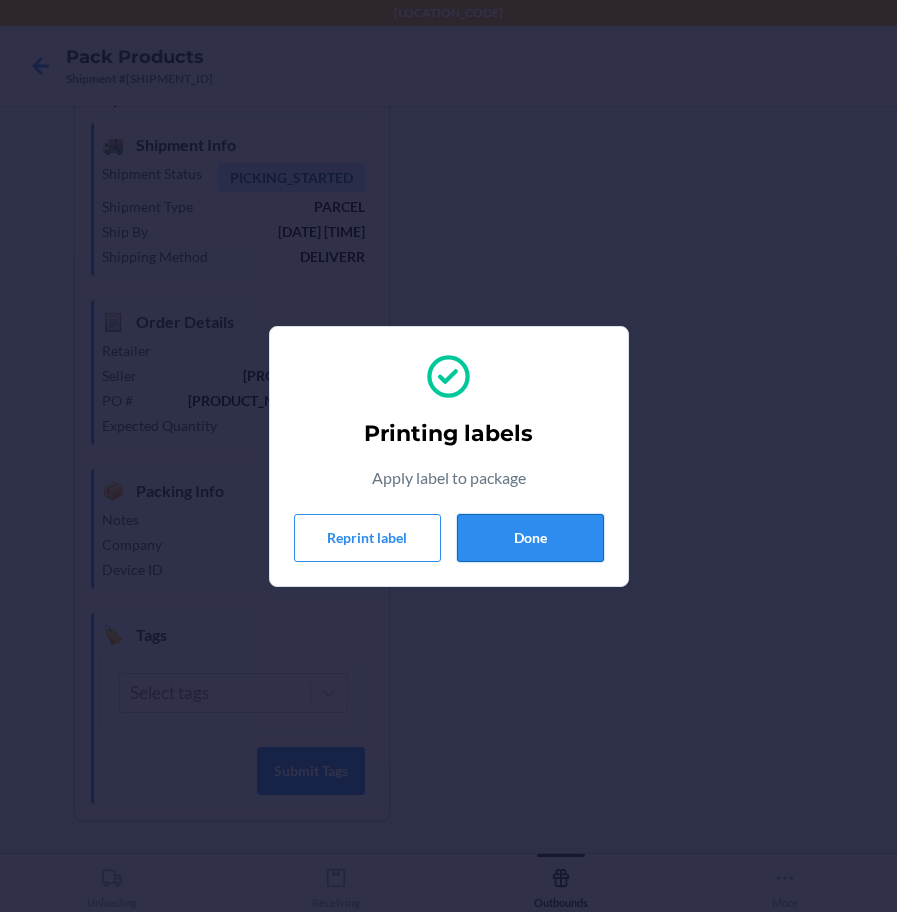 click on "Done" at bounding box center (530, 538) 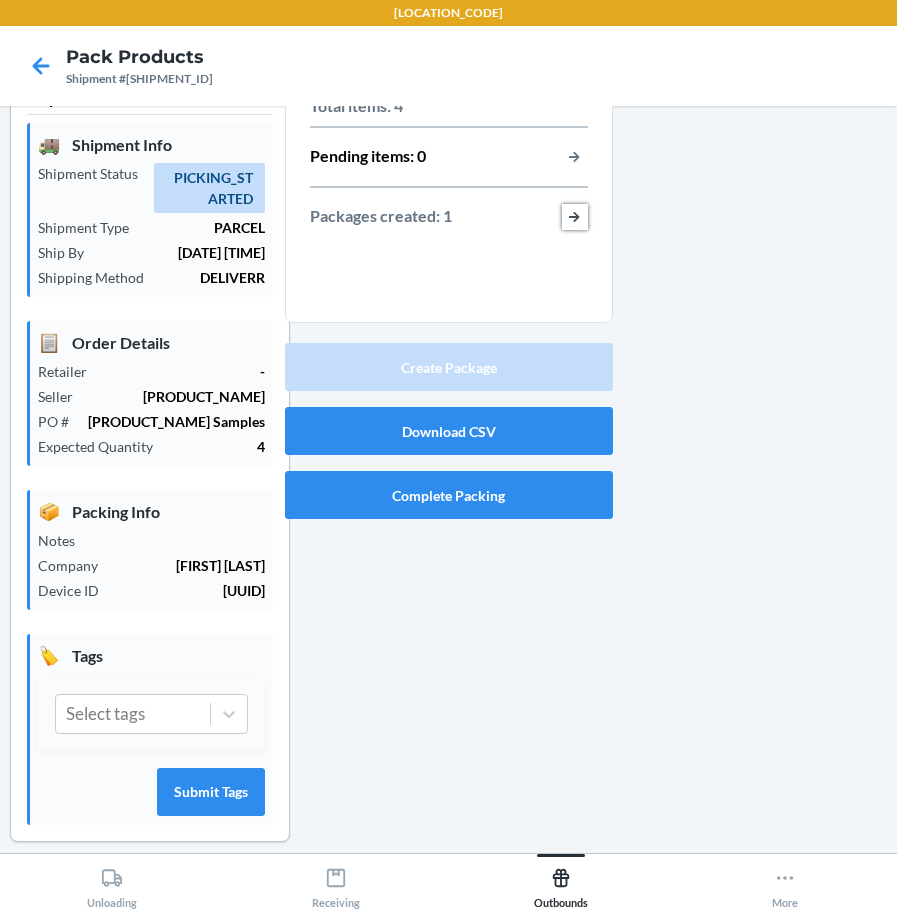 click at bounding box center (575, 217) 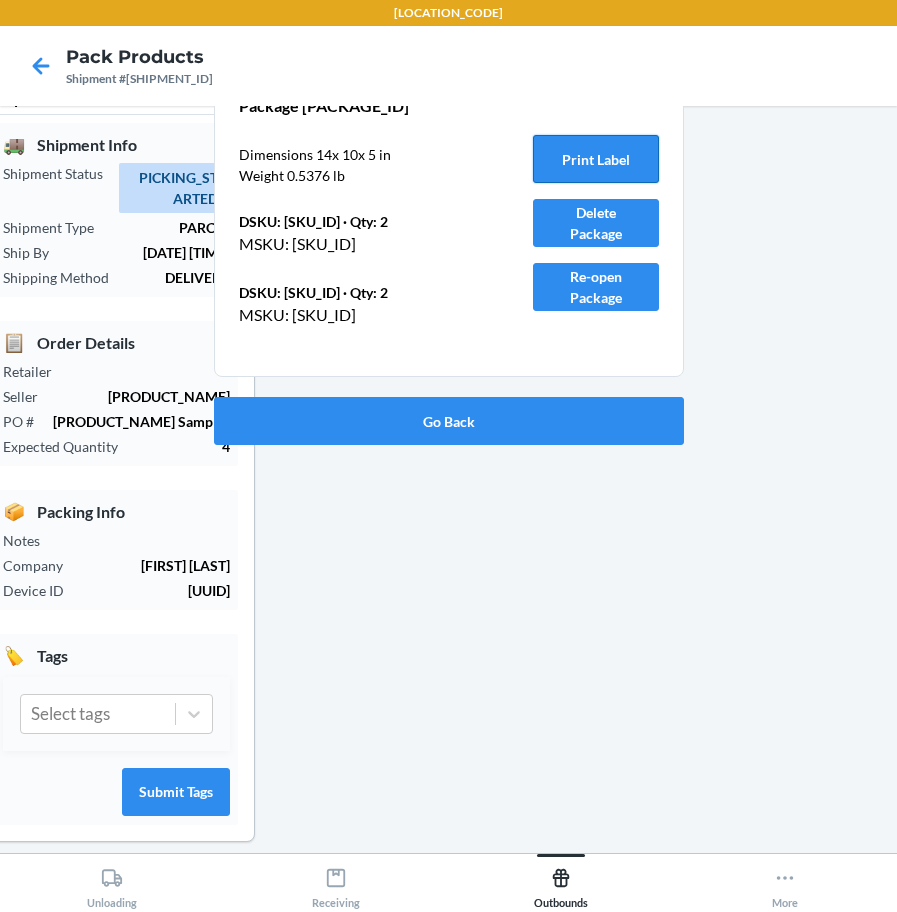click on "Print Label" at bounding box center [596, 159] 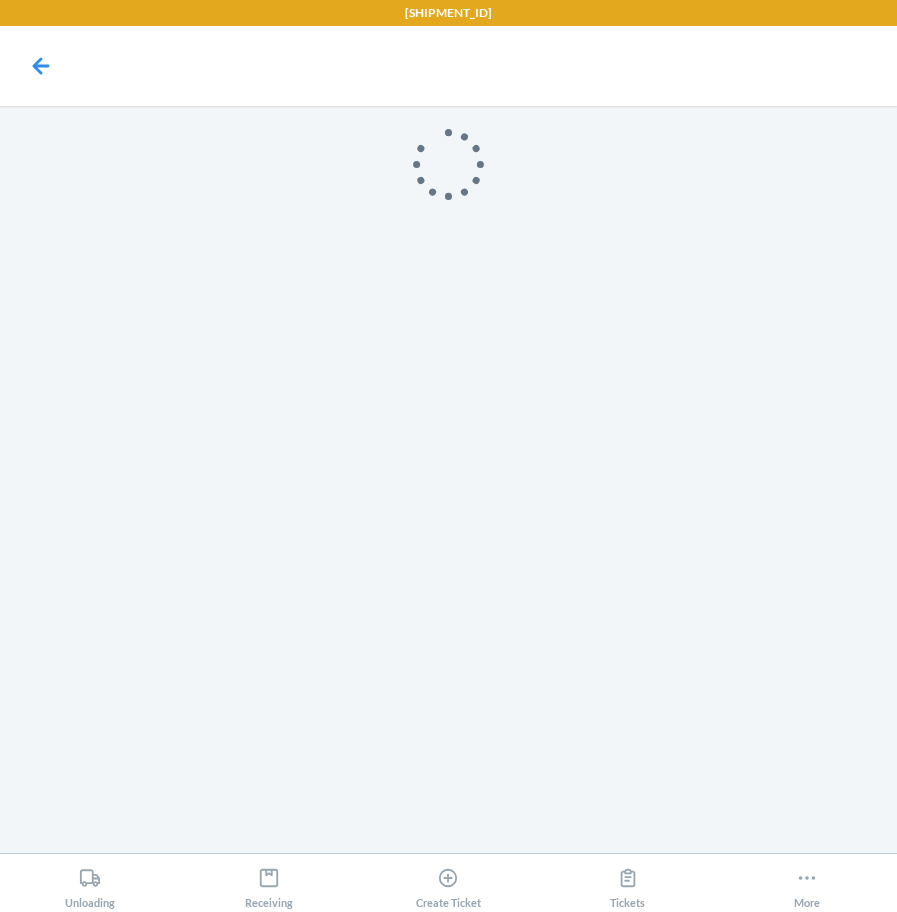 scroll, scrollTop: 0, scrollLeft: 0, axis: both 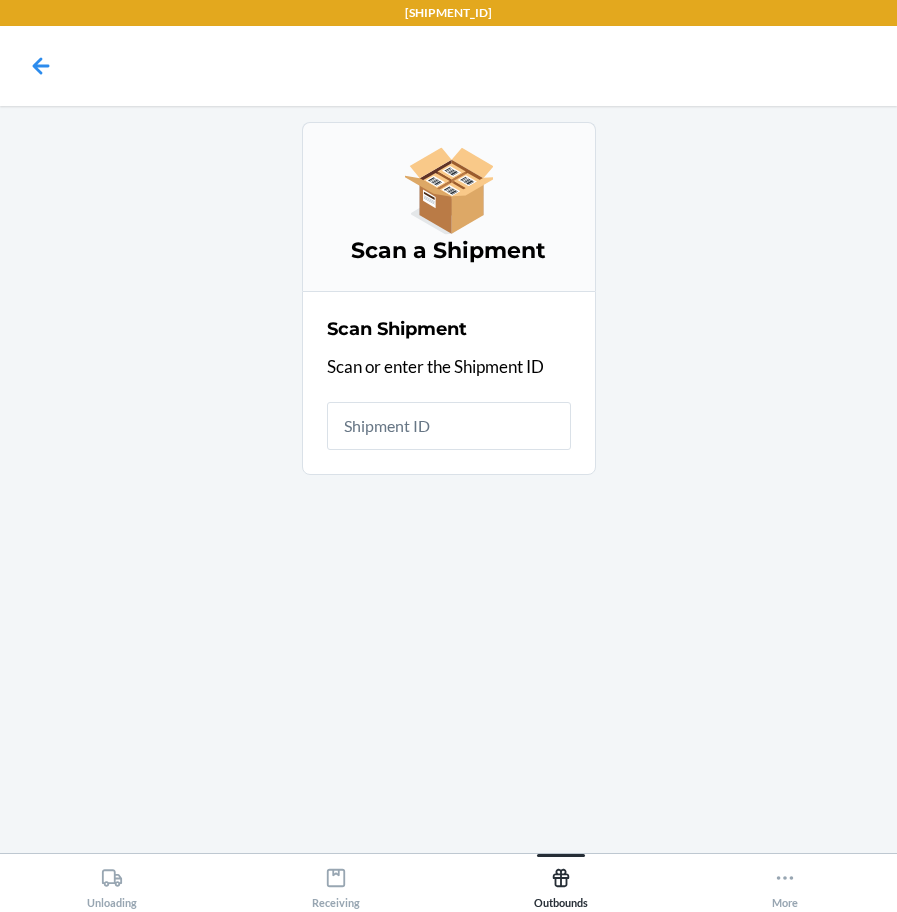 click at bounding box center (449, 426) 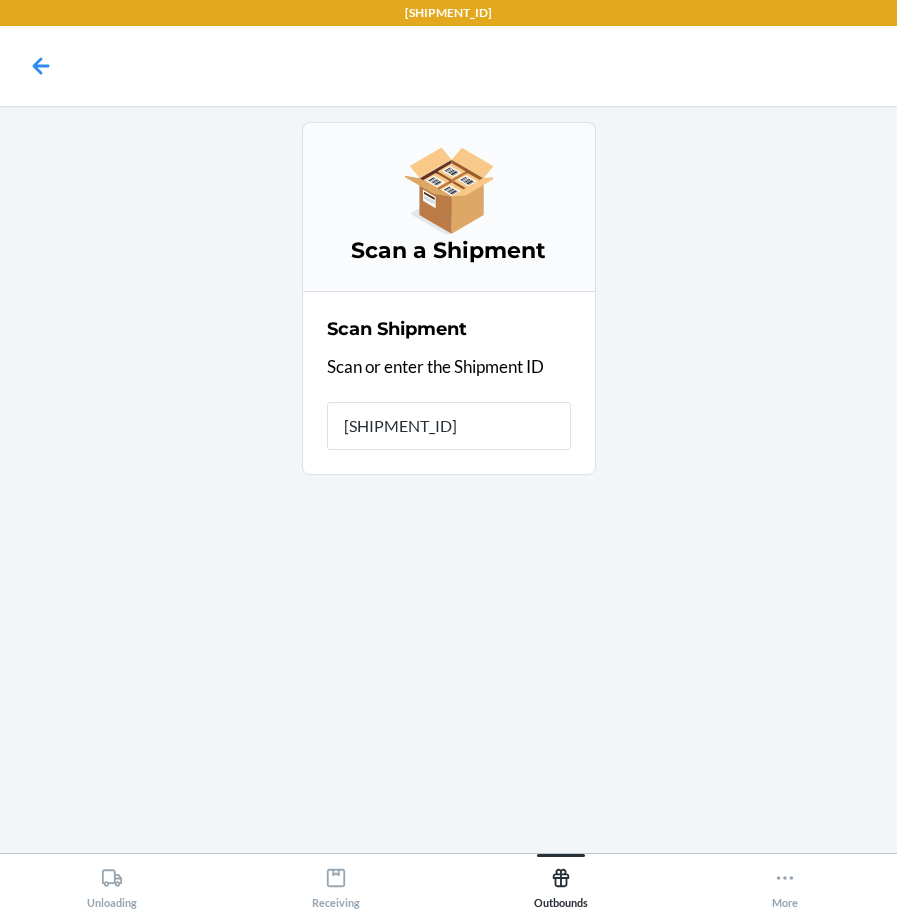 type on "[SHIPMENT_ID]" 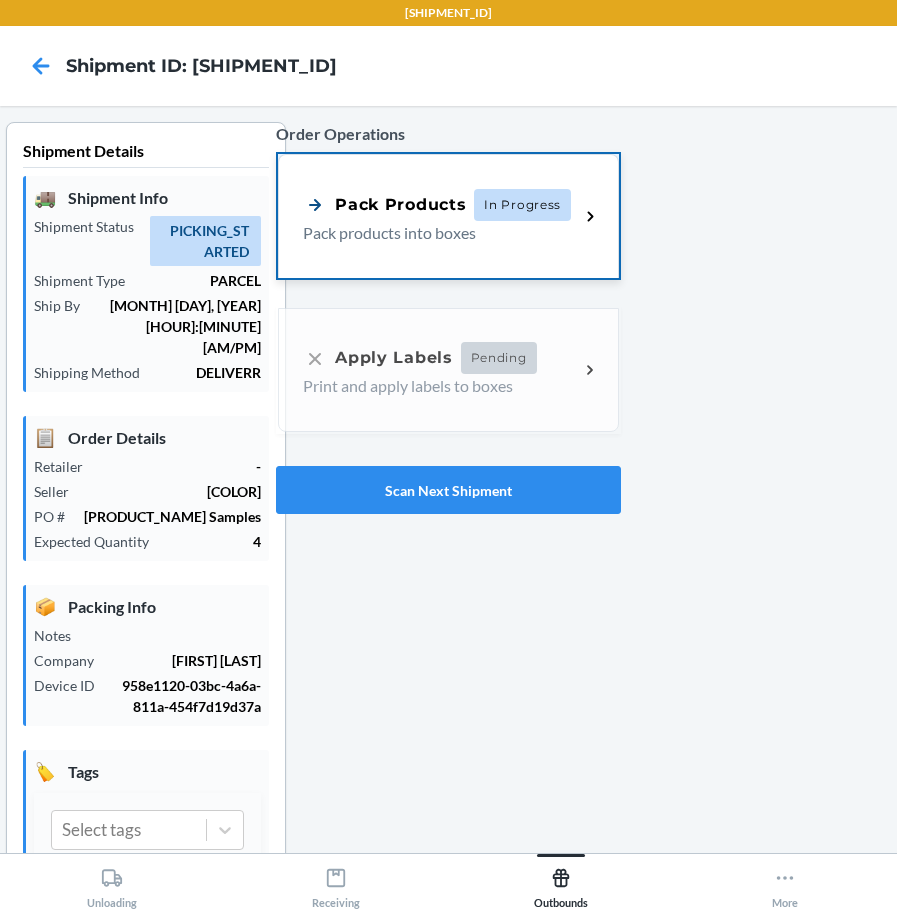 click on "Pack products into boxes" at bounding box center (433, 233) 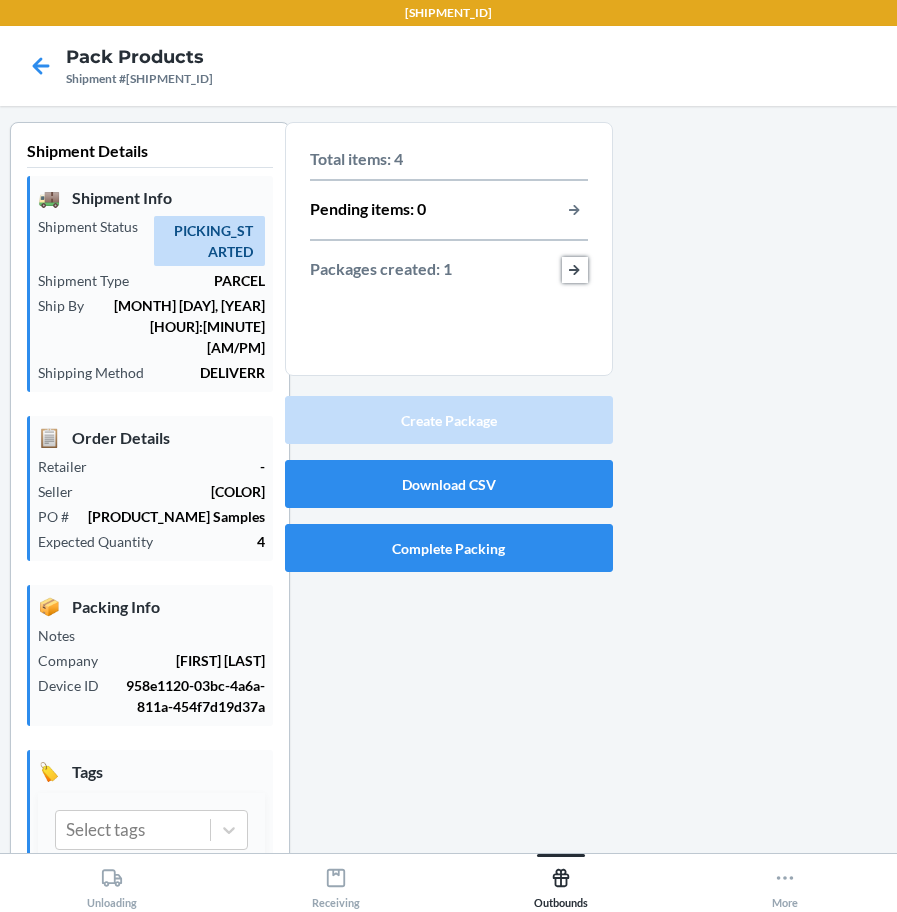 click at bounding box center [575, 270] 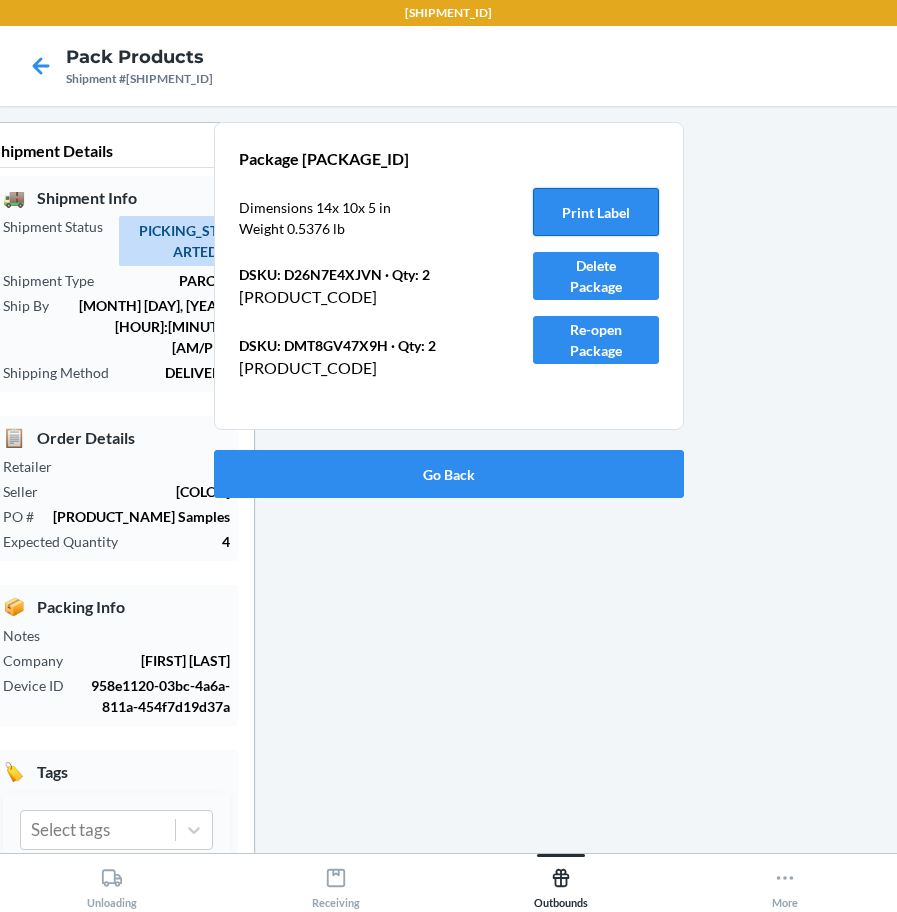 click on "Print Label" at bounding box center [596, 212] 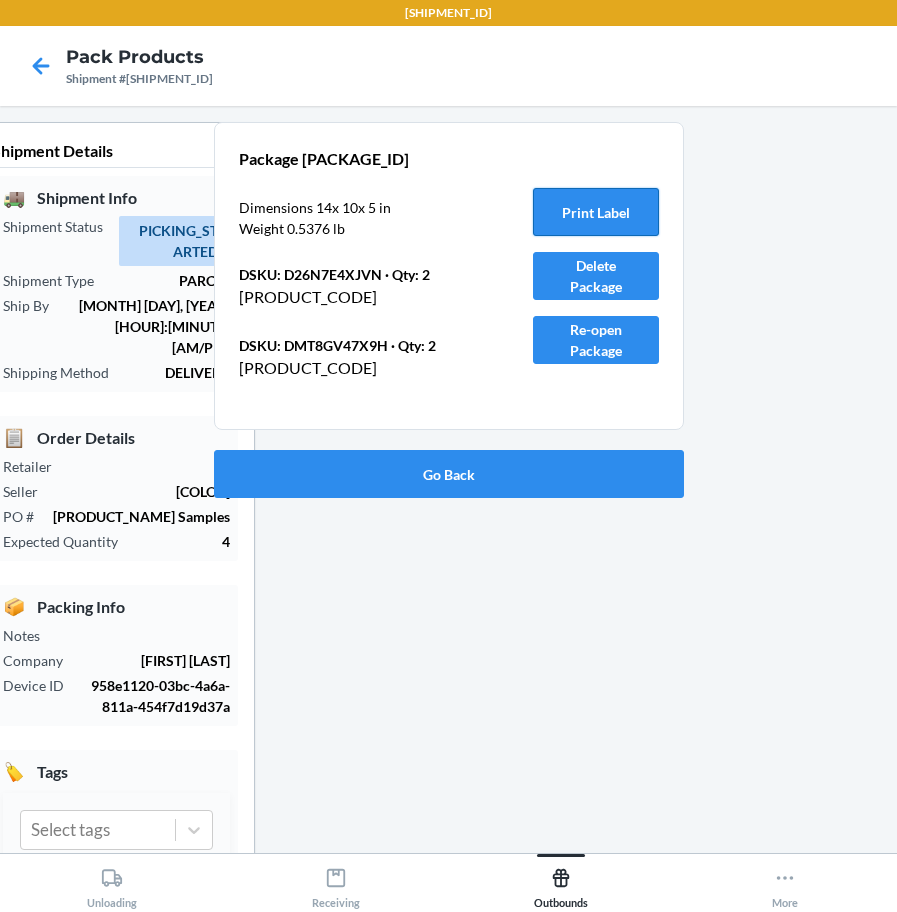 click on "Print Label" at bounding box center [596, 212] 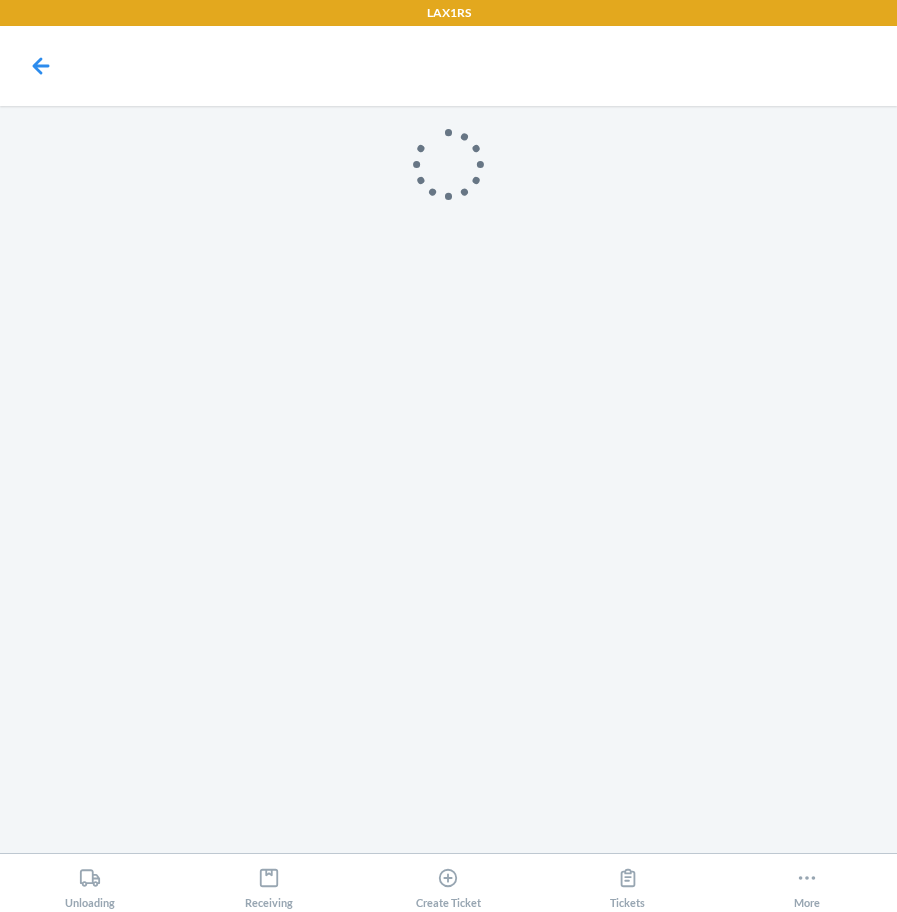 scroll, scrollTop: 0, scrollLeft: 0, axis: both 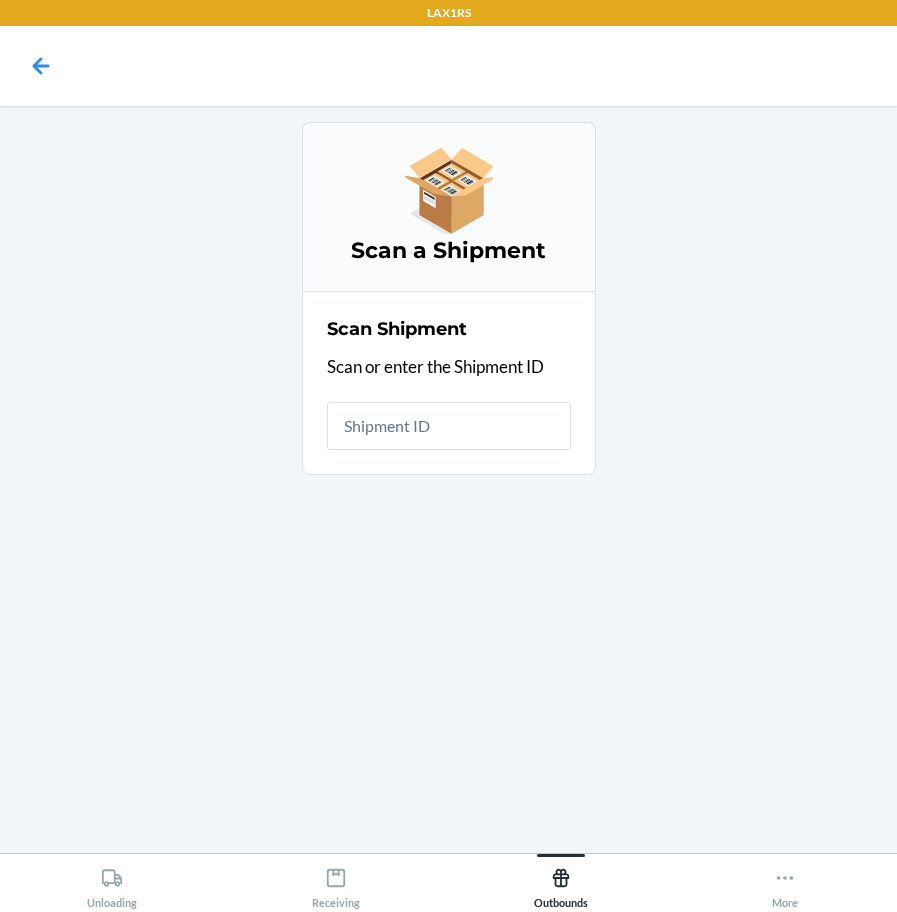 click at bounding box center [449, 426] 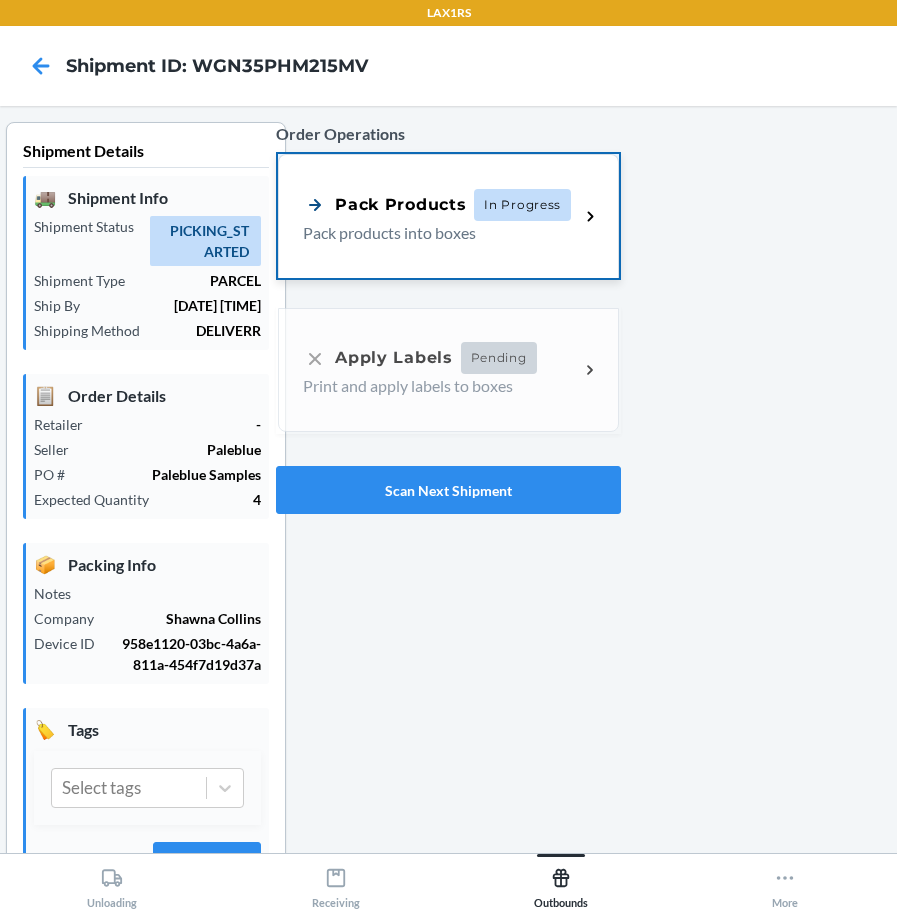 click on "Pack Products In Progress" at bounding box center (437, 205) 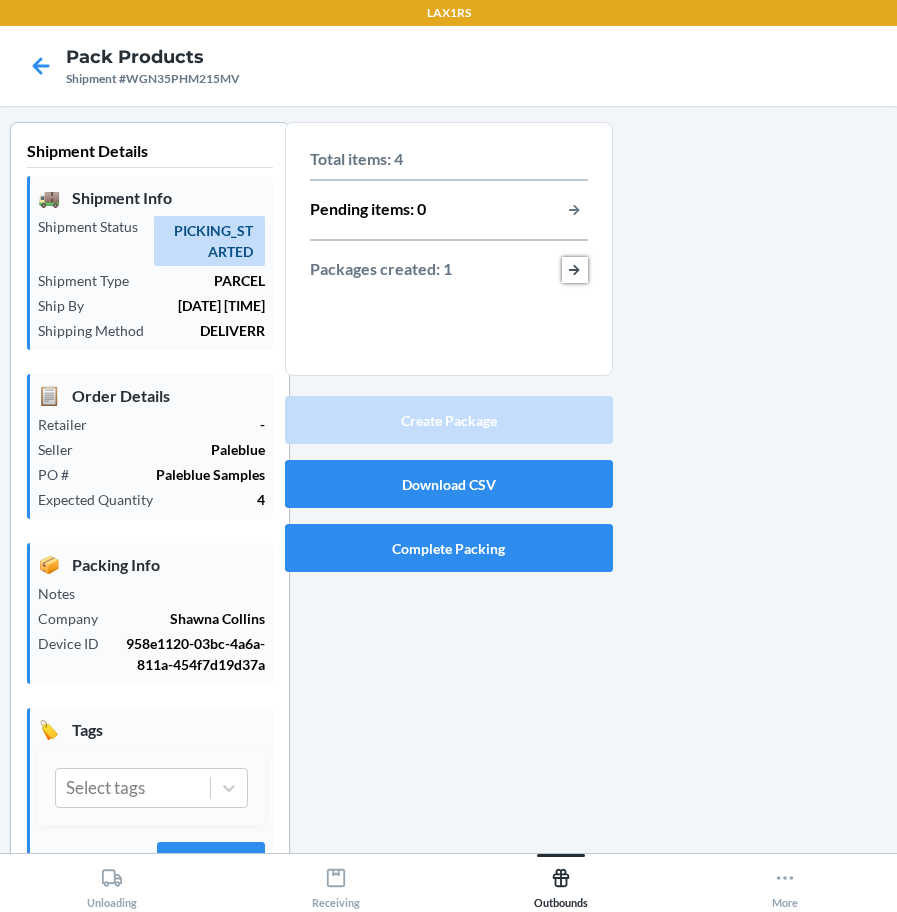 click at bounding box center [575, 270] 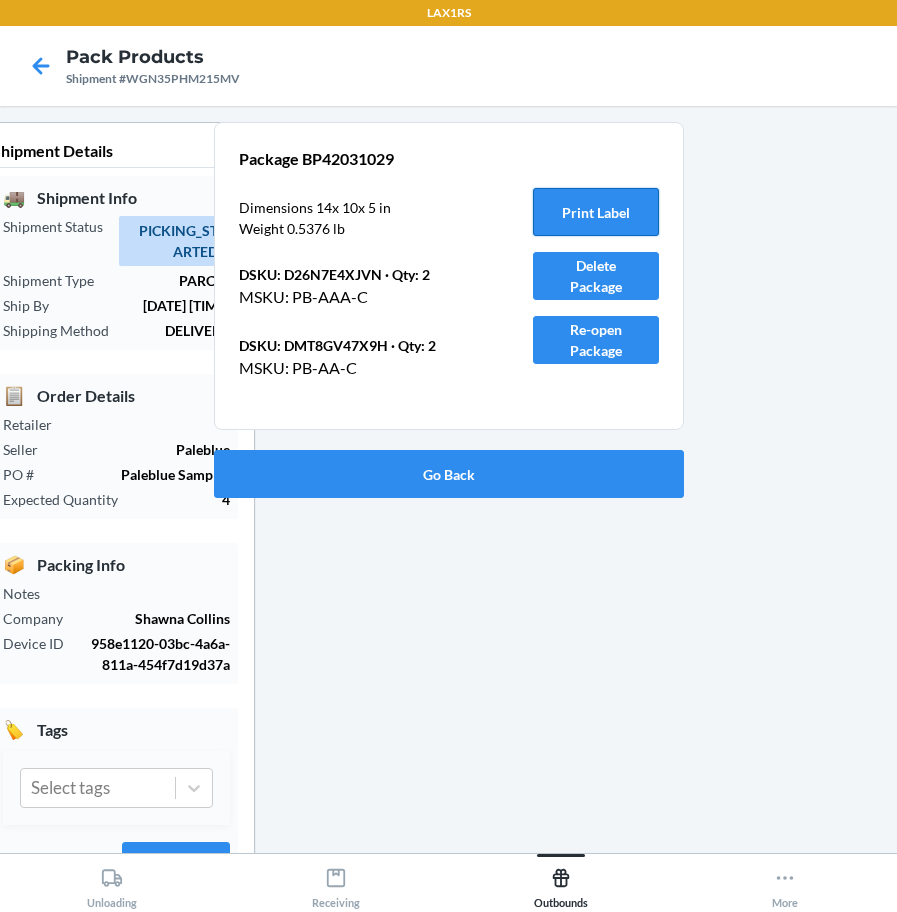 click on "Print Label" at bounding box center [596, 212] 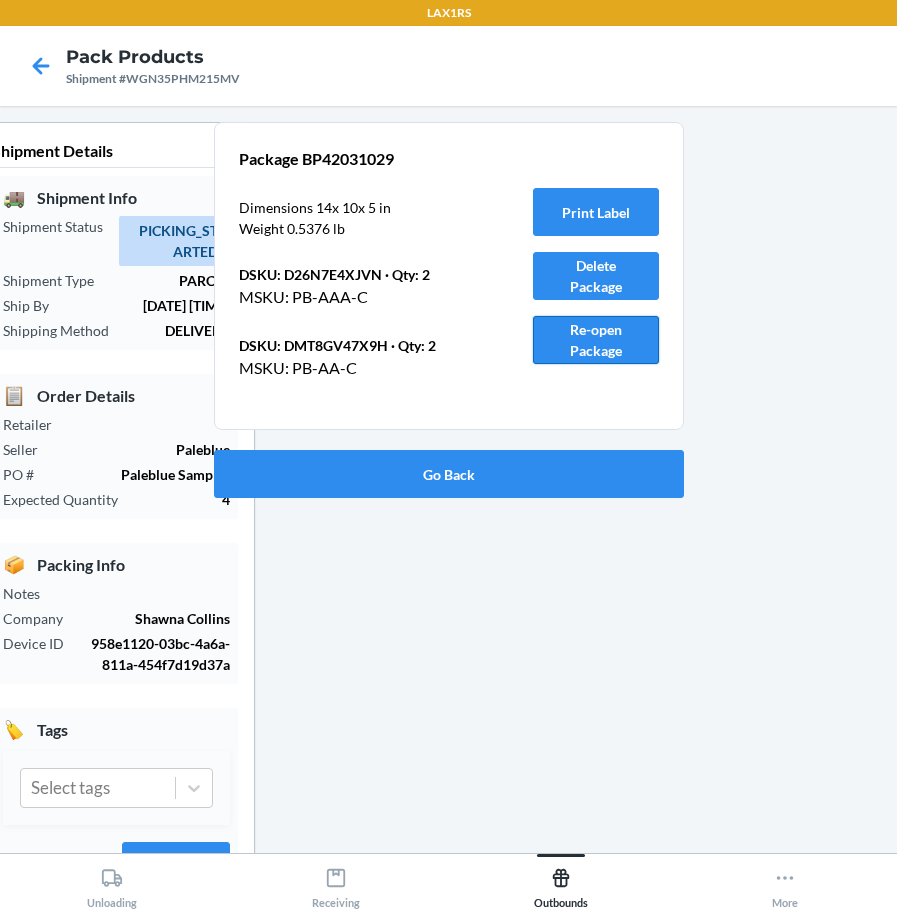 click on "Re-open Package" at bounding box center [596, 340] 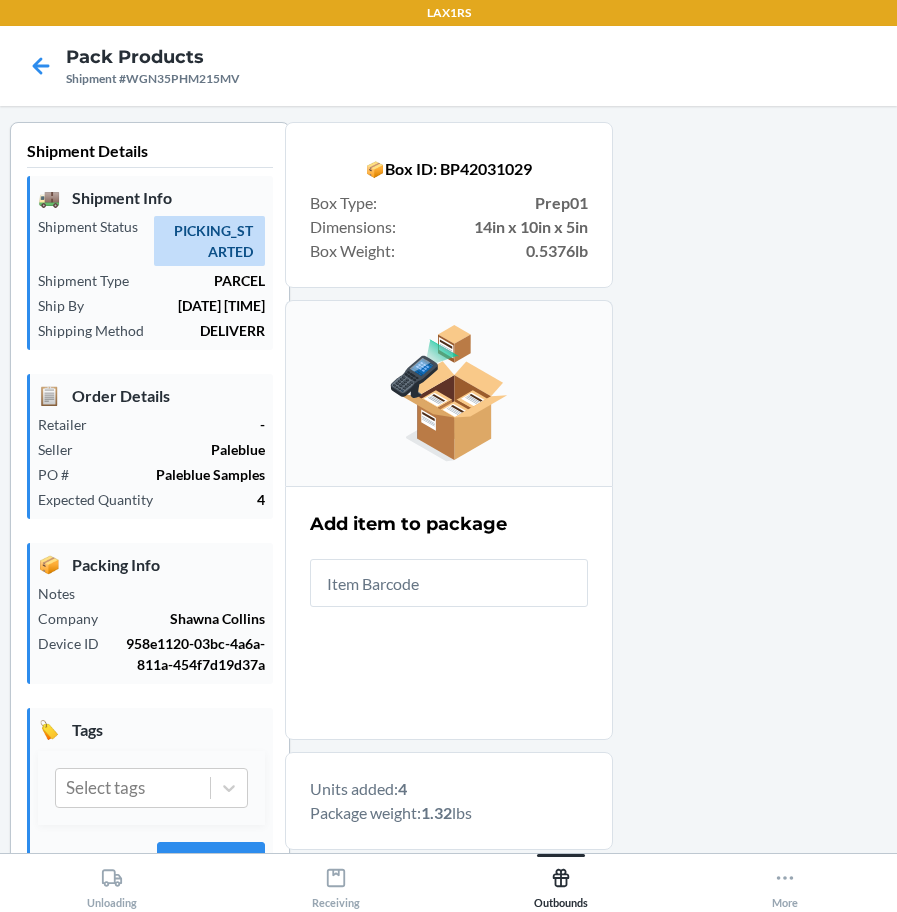 scroll, scrollTop: 200, scrollLeft: 0, axis: vertical 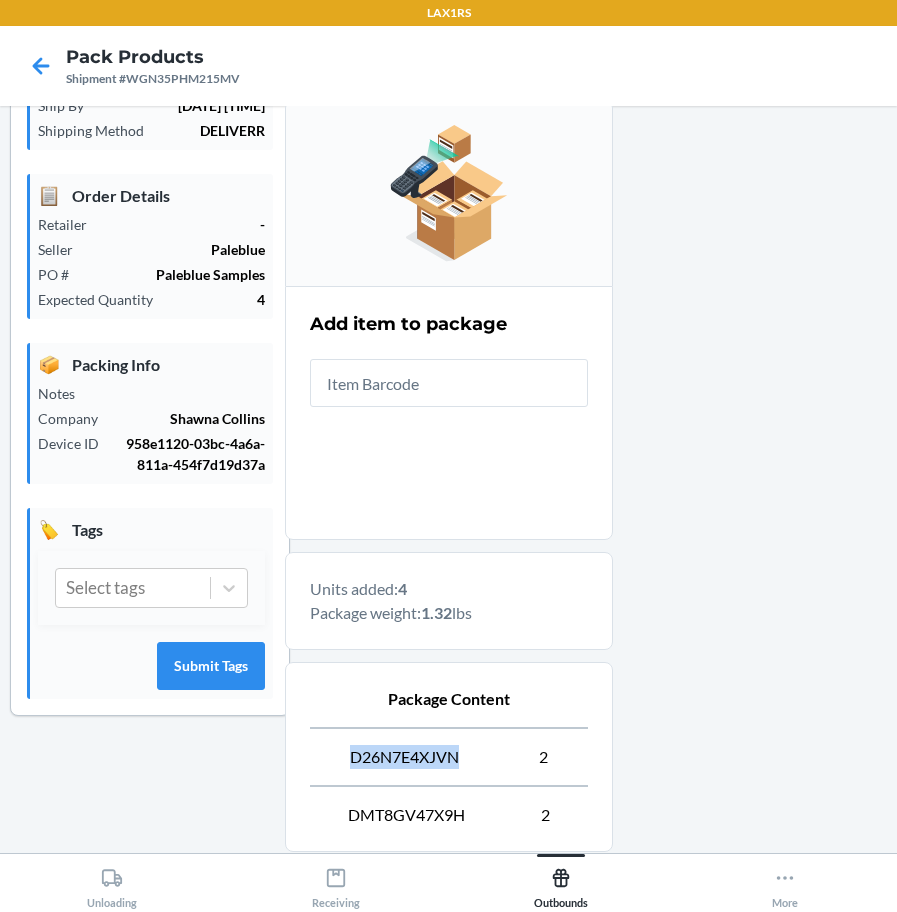 drag, startPoint x: 457, startPoint y: 761, endPoint x: 328, endPoint y: 743, distance: 130.24976 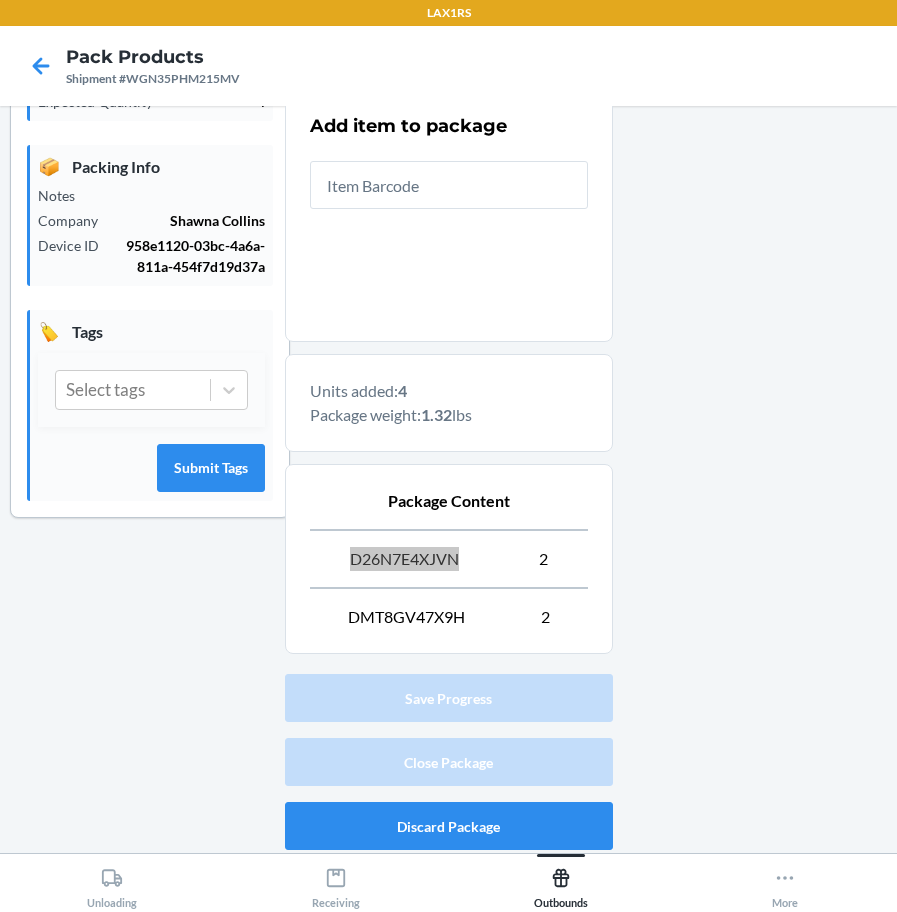 scroll, scrollTop: 400, scrollLeft: 0, axis: vertical 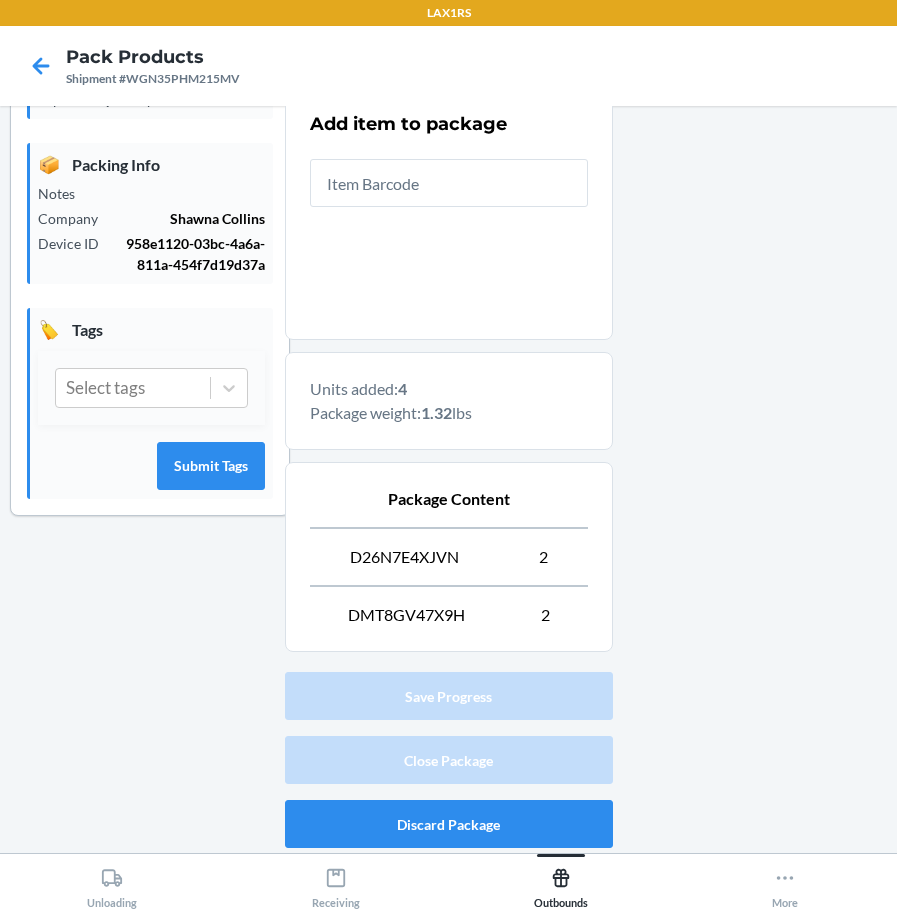 click on "Package Content D26N7E4XJVN 2 DMT8GV47X9H 2" at bounding box center [449, 557] 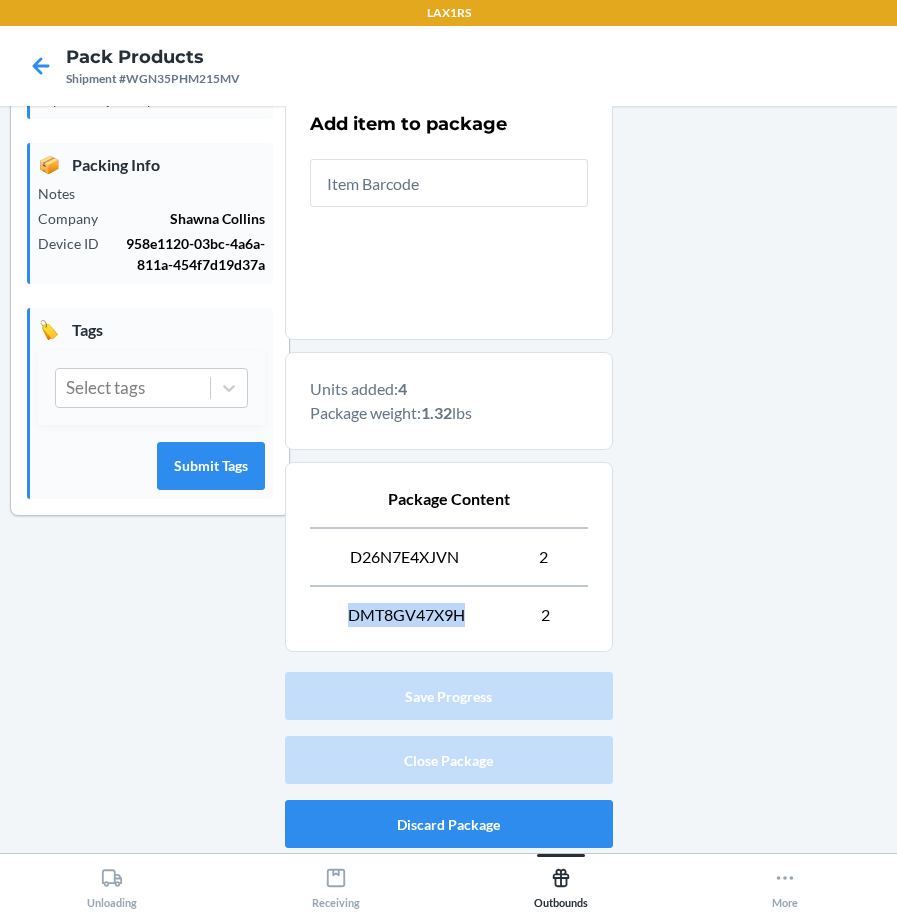 drag, startPoint x: 458, startPoint y: 604, endPoint x: 344, endPoint y: 600, distance: 114.07015 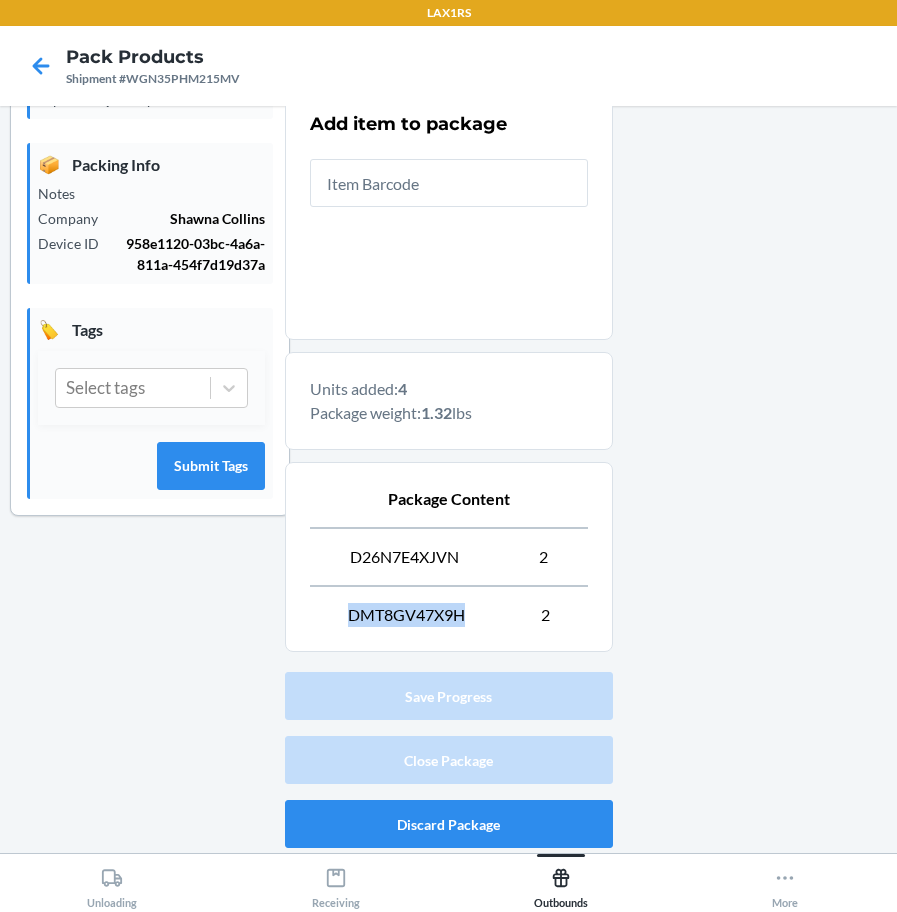 copy on "[SHIPMENT_ID]" 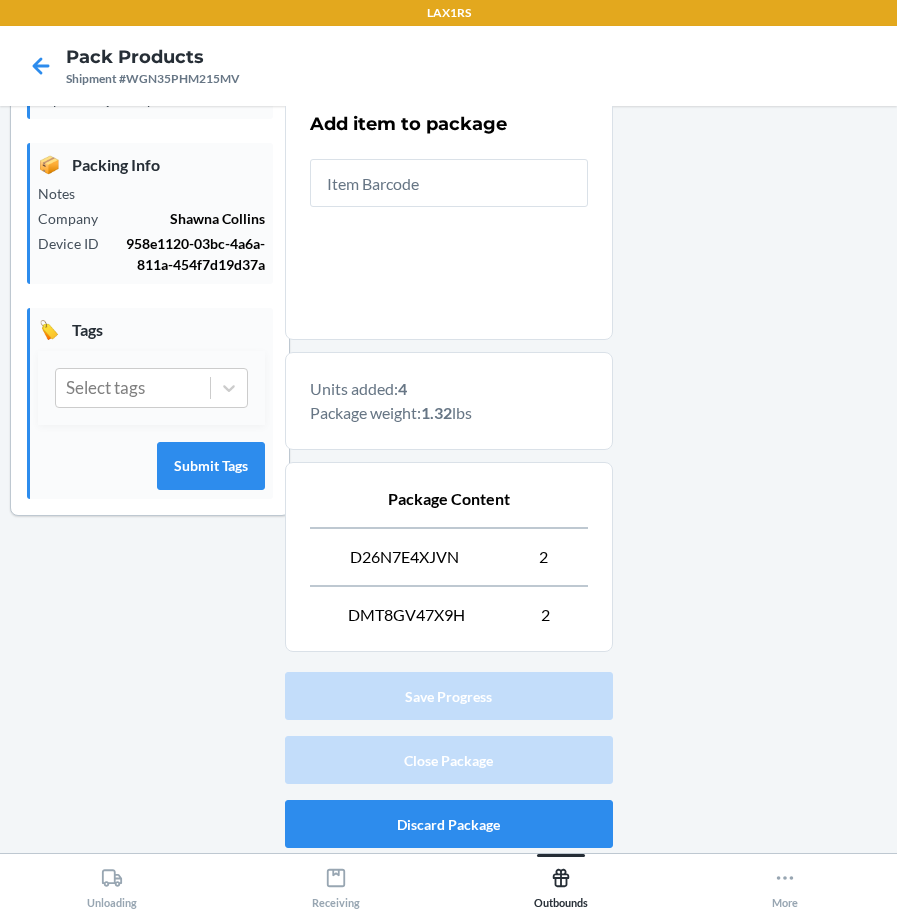 drag, startPoint x: 536, startPoint y: 600, endPoint x: 501, endPoint y: 595, distance: 35.35534 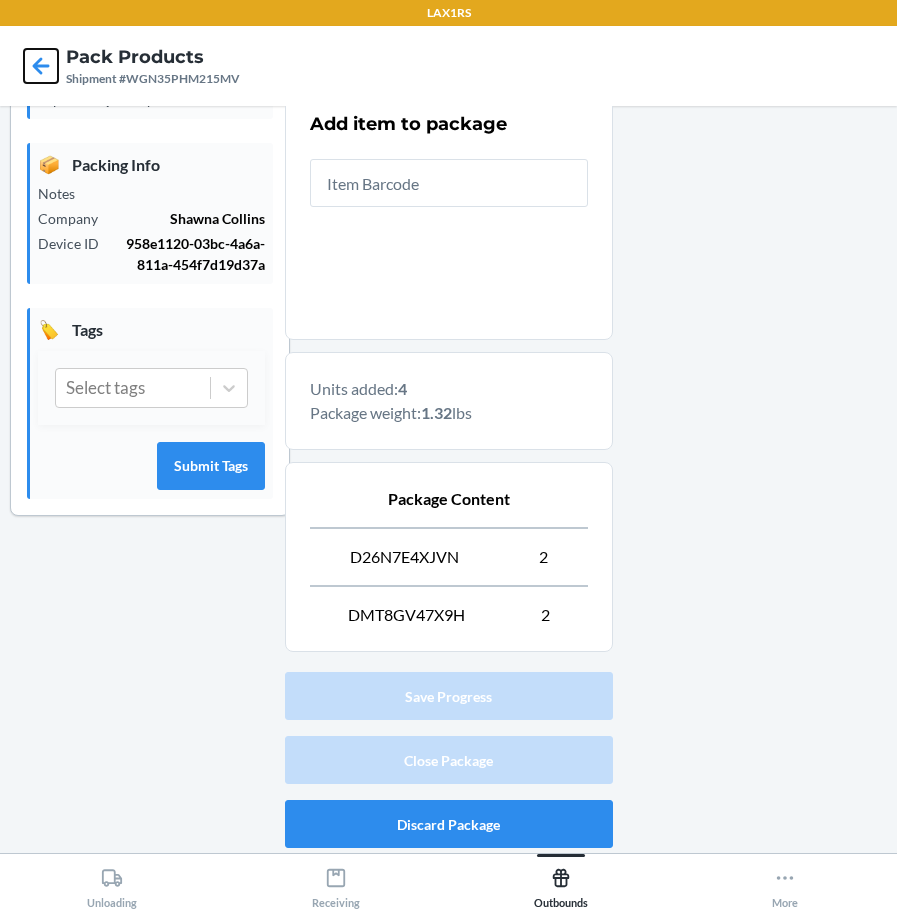 click 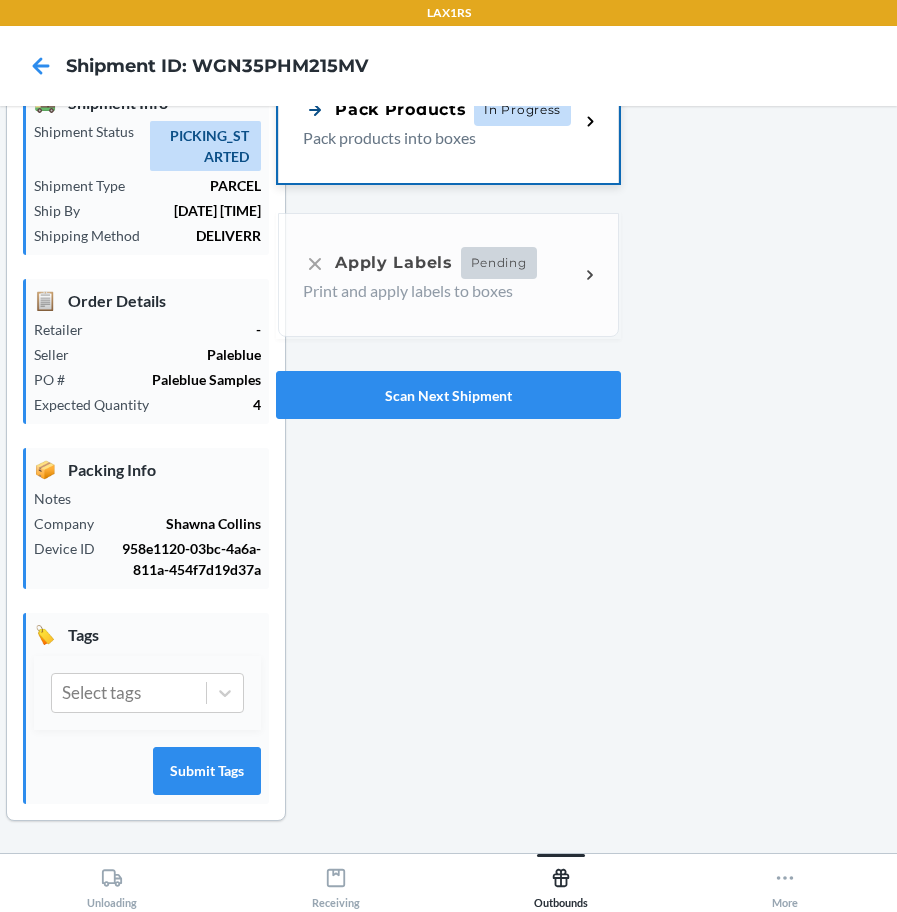 click on "Pack Products In Progress Pack products into boxes" at bounding box center (448, 121) 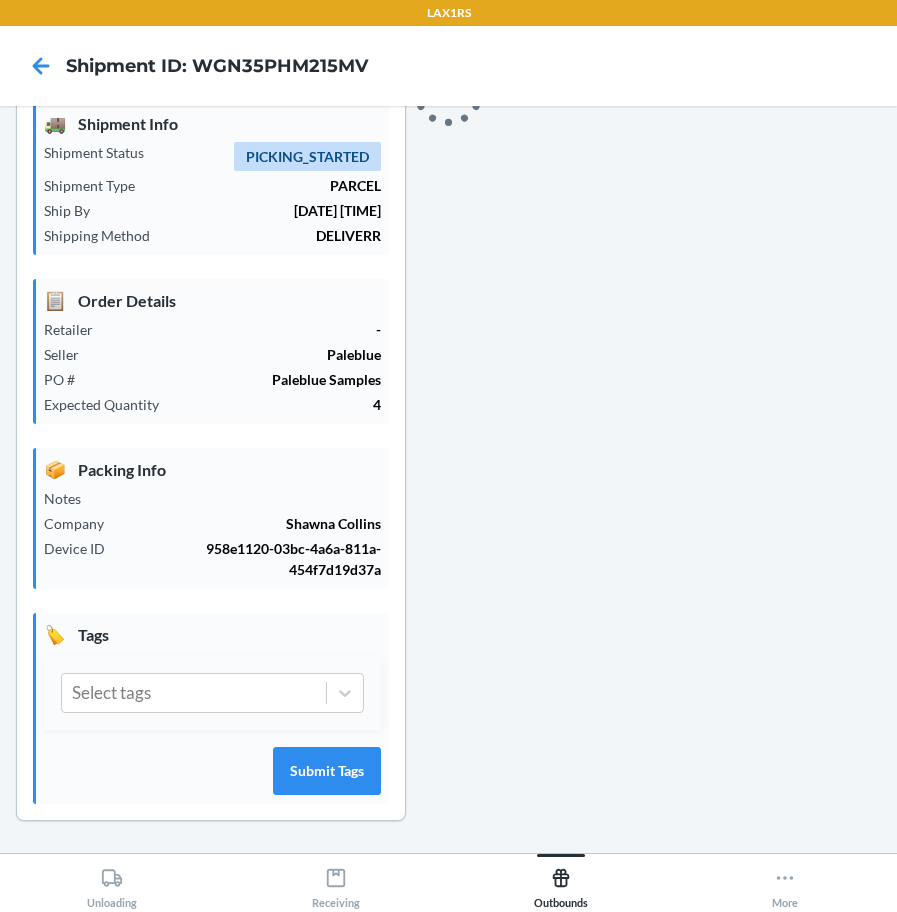 scroll, scrollTop: 95, scrollLeft: 0, axis: vertical 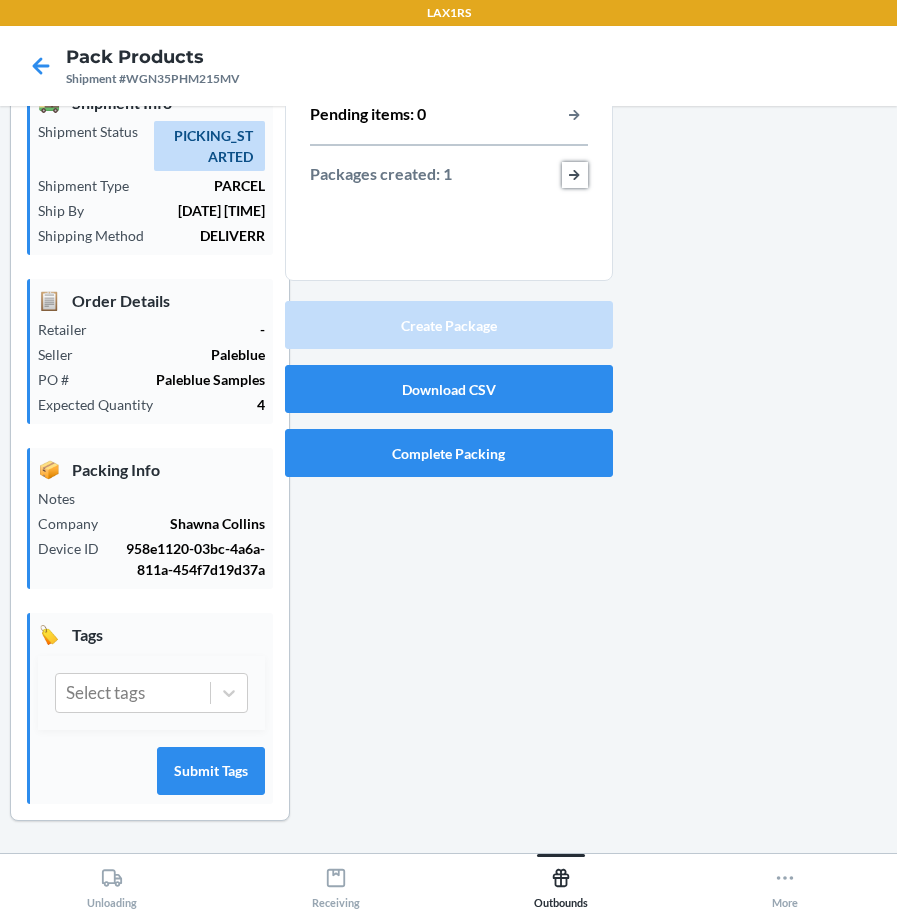 click at bounding box center [575, 175] 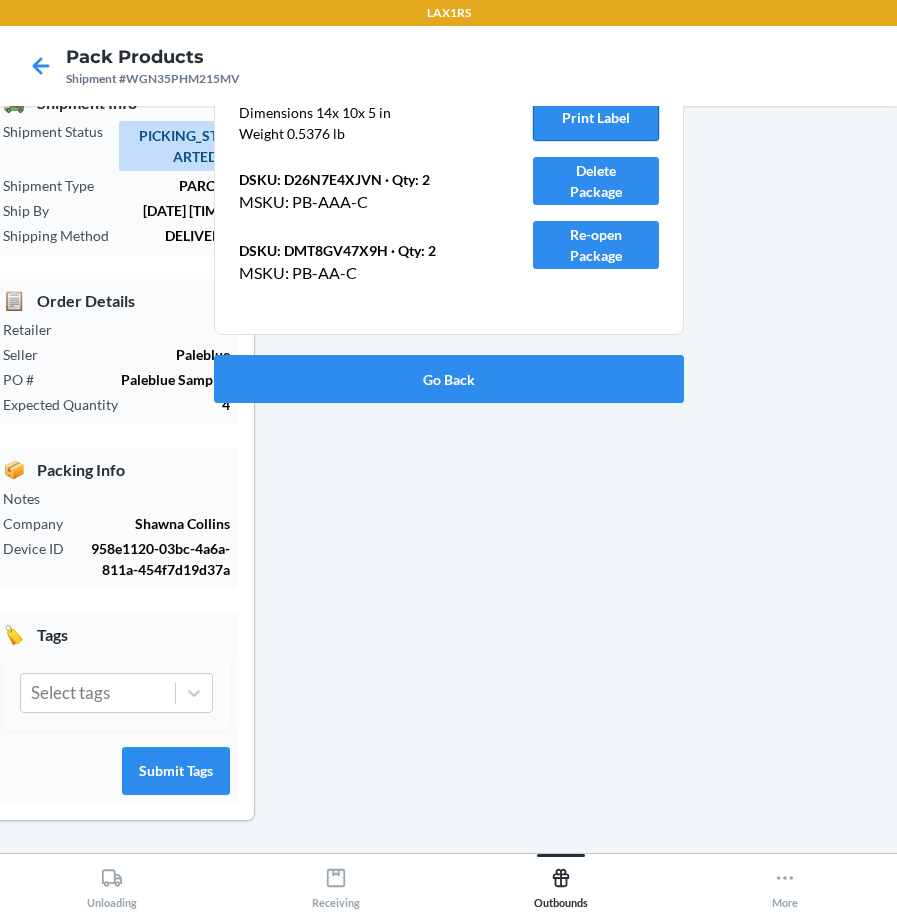 click on "Print Label" at bounding box center (596, 117) 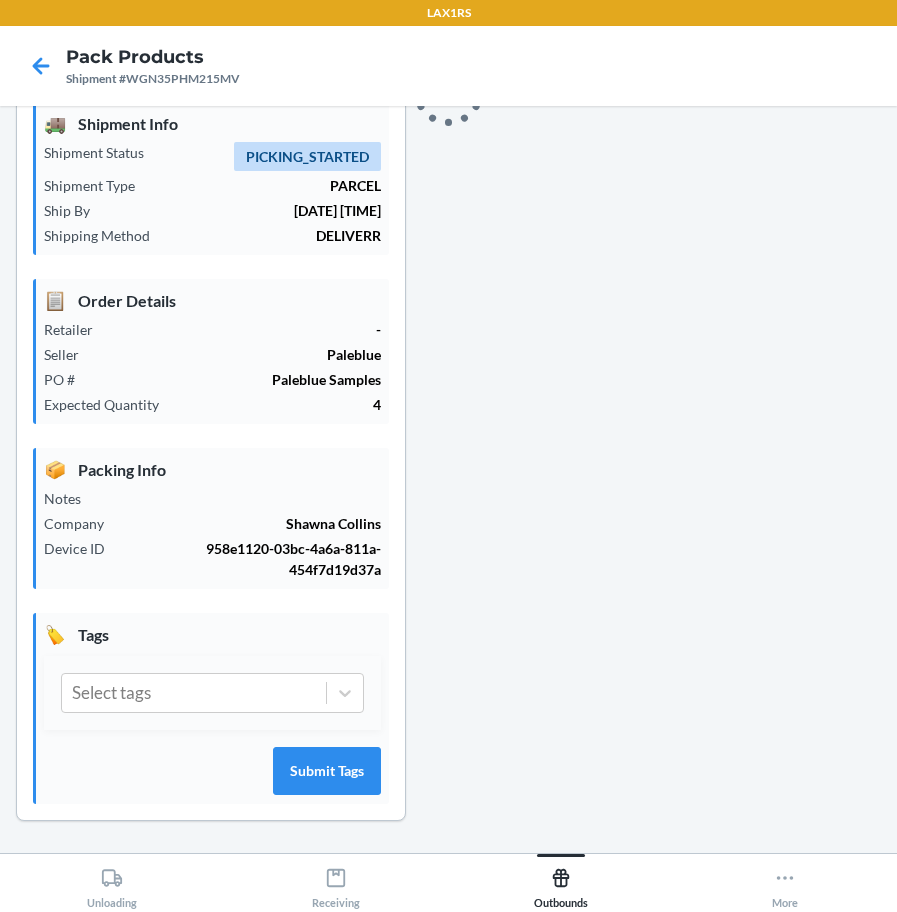 scroll, scrollTop: 95, scrollLeft: 0, axis: vertical 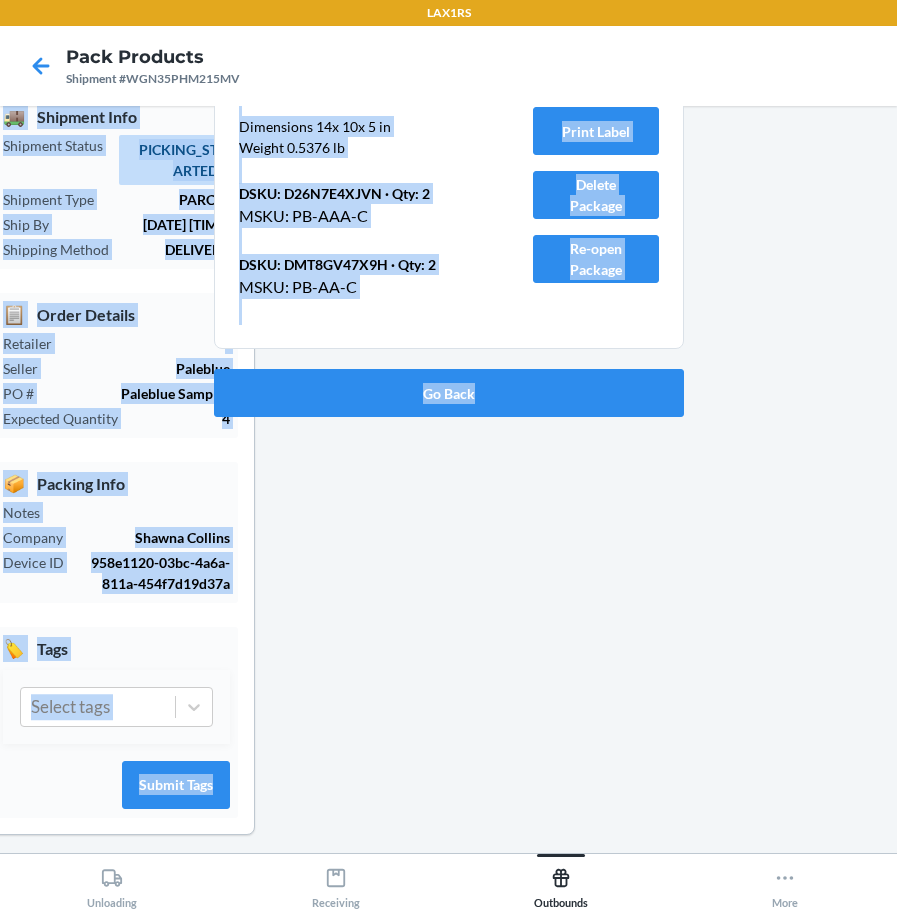 drag, startPoint x: 665, startPoint y: 74, endPoint x: 844, endPoint y: 48, distance: 180.87842 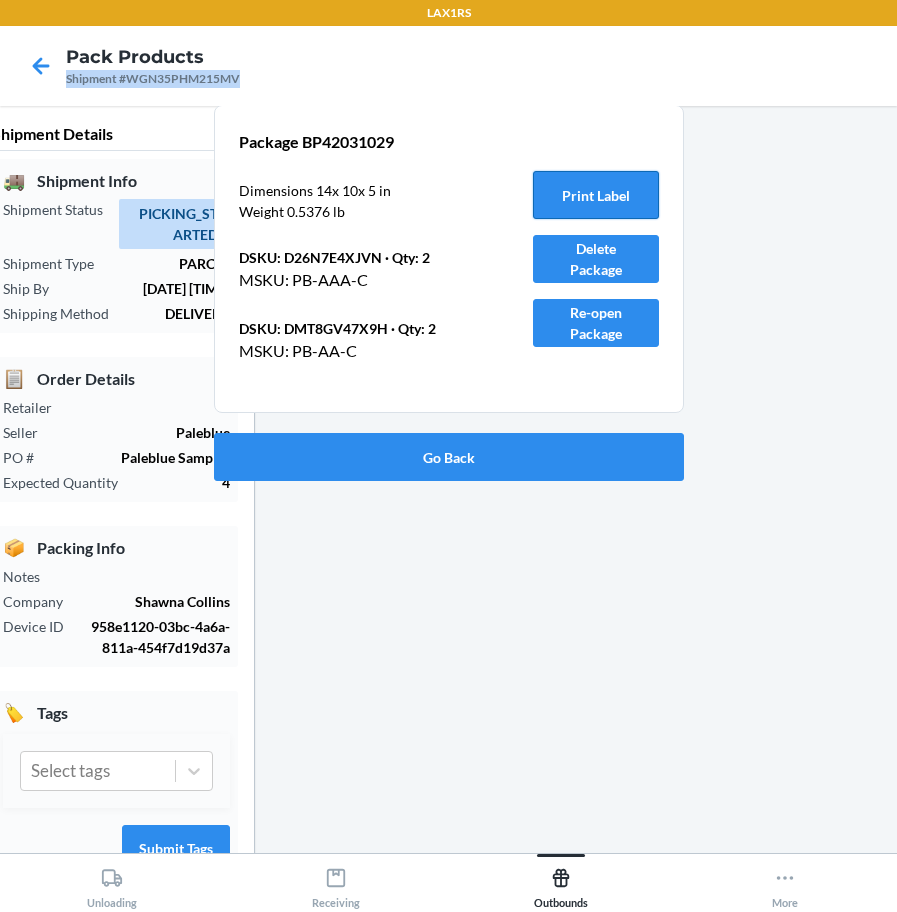 click on "Print Label" at bounding box center [596, 195] 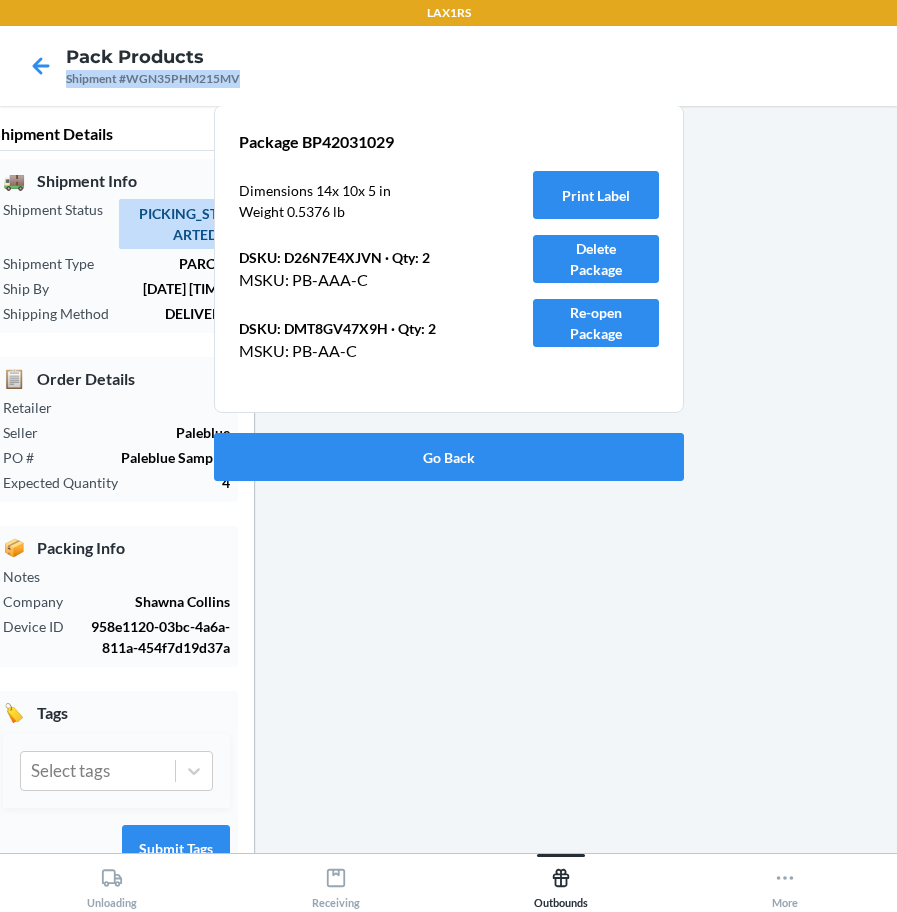 click on "Pack Products Shipment #WGN35PHM215MV" at bounding box center (448, 66) 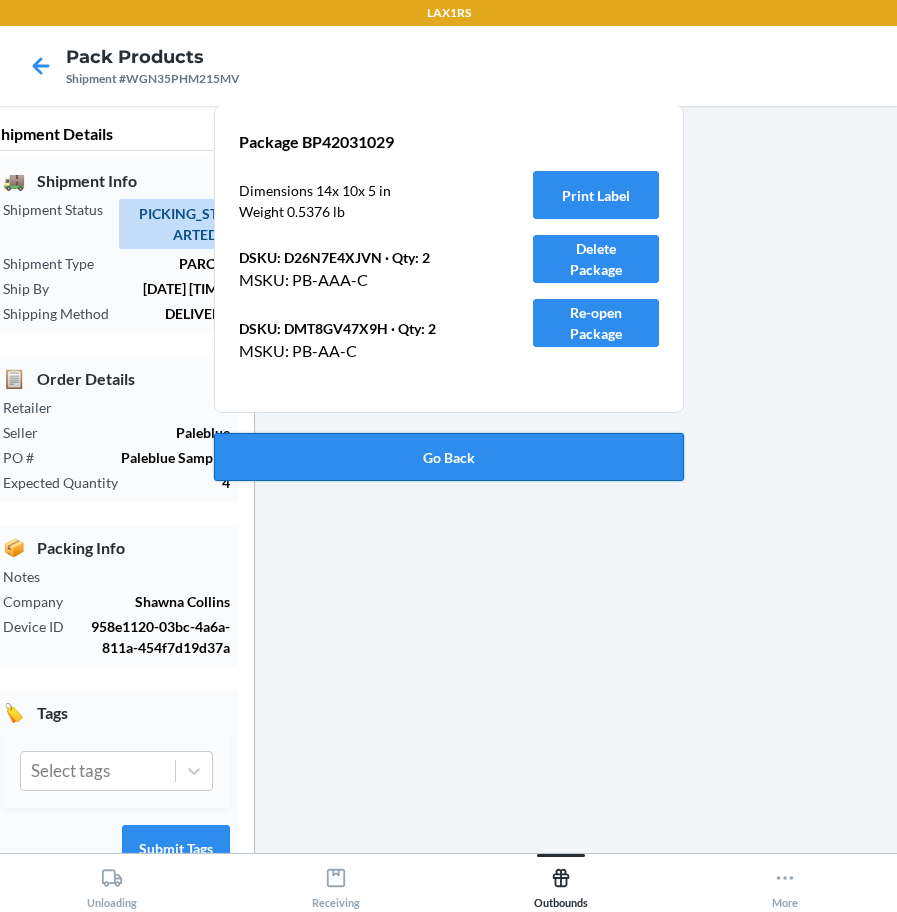 click on "Go Back" at bounding box center [449, 457] 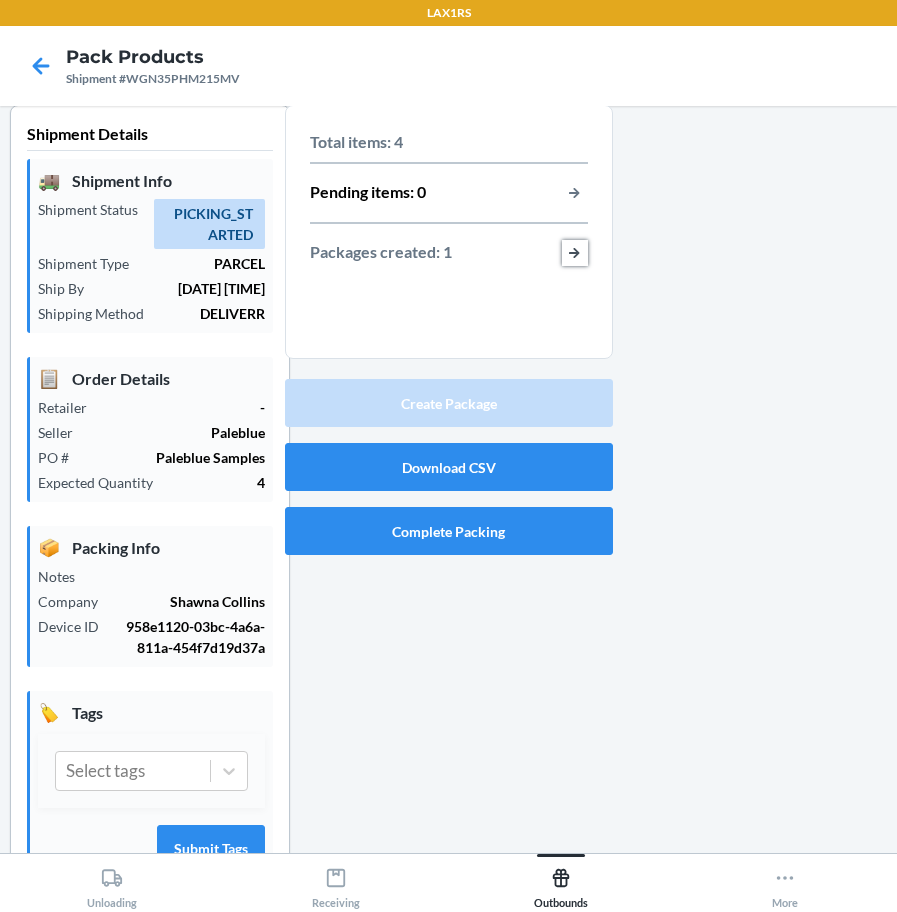 click at bounding box center [575, 253] 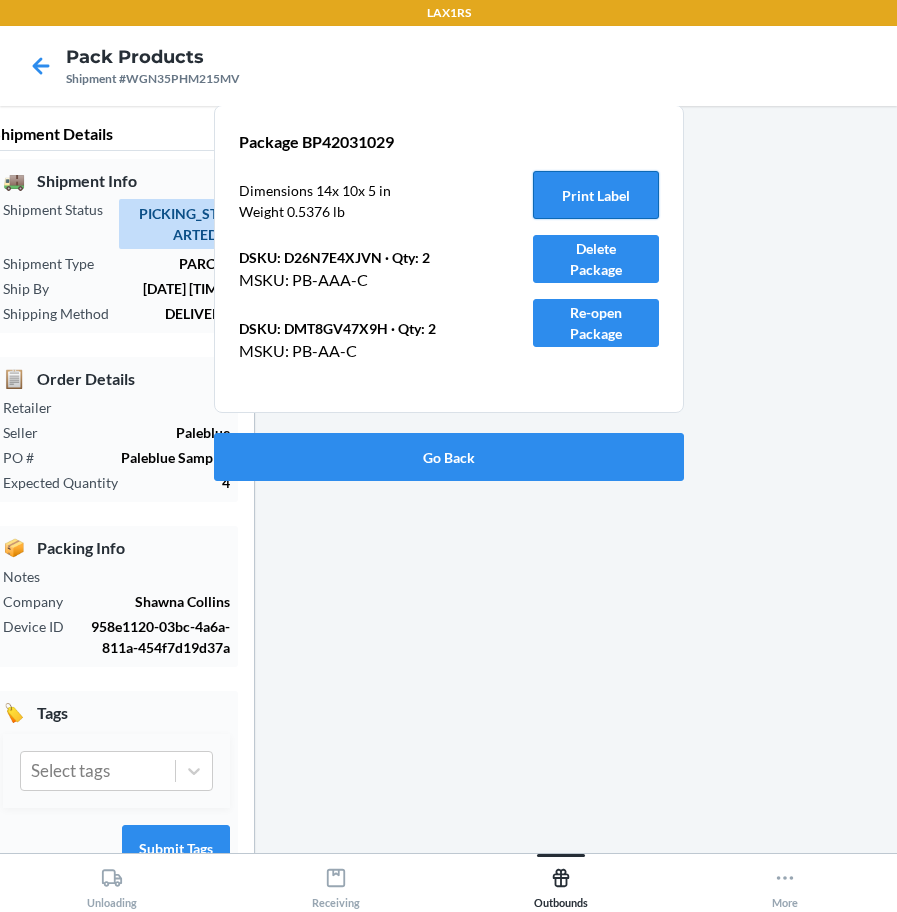 click on "Print Label" at bounding box center (596, 195) 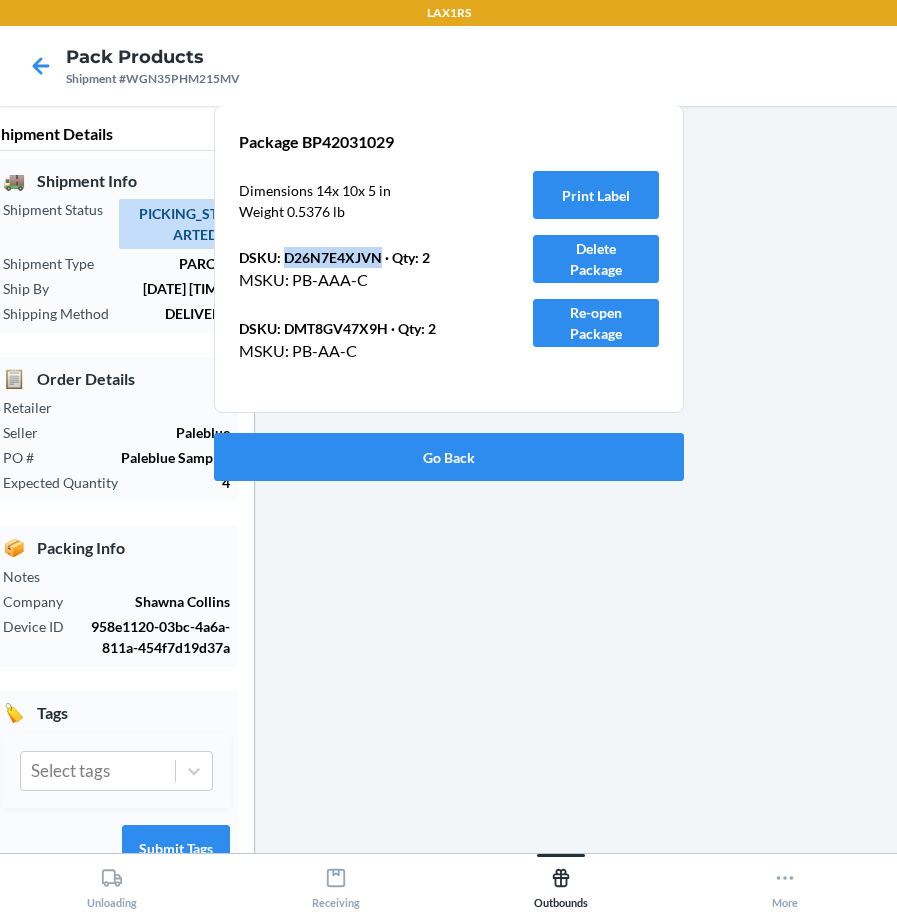 drag, startPoint x: 373, startPoint y: 260, endPoint x: 277, endPoint y: 262, distance: 96.02083 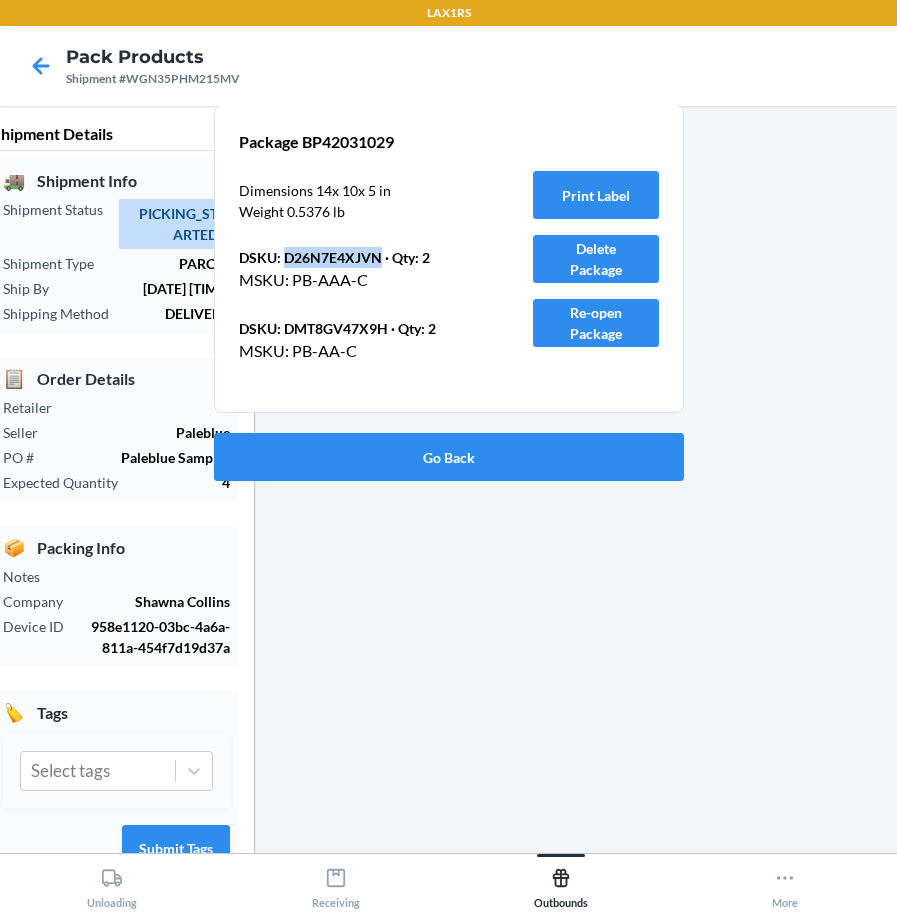 click on "DSKU: [SKU_ID] · Qty: 2" at bounding box center (362, 257) 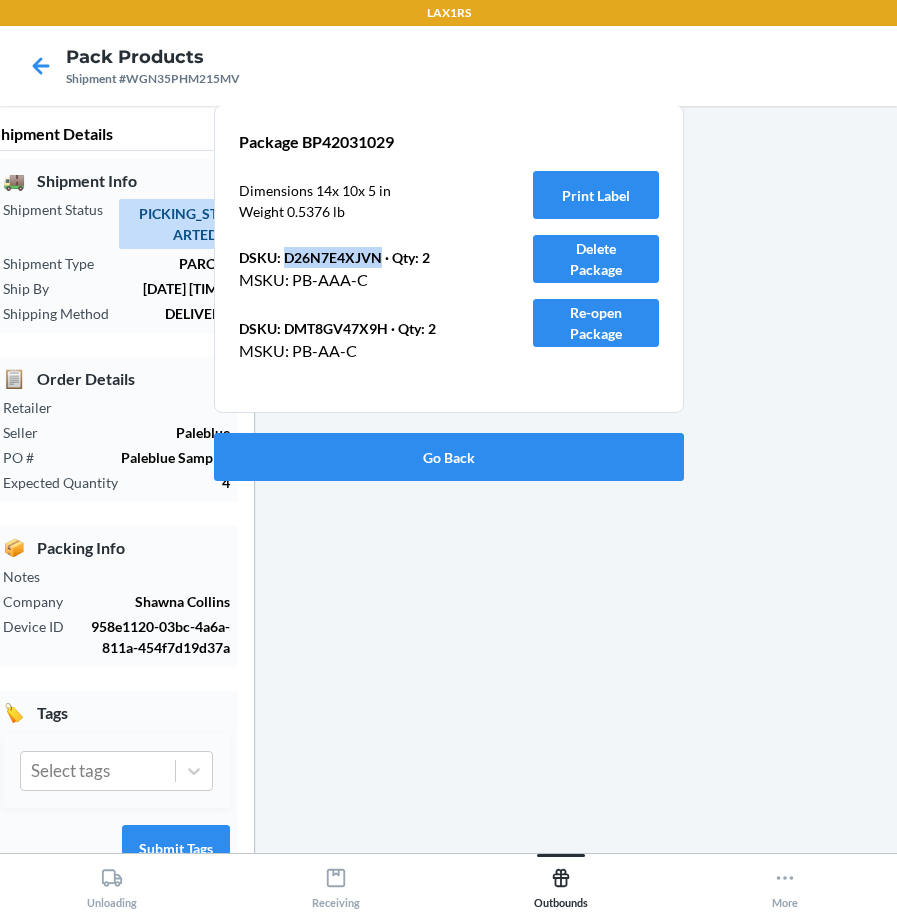 copy on "[SKU_ID]" 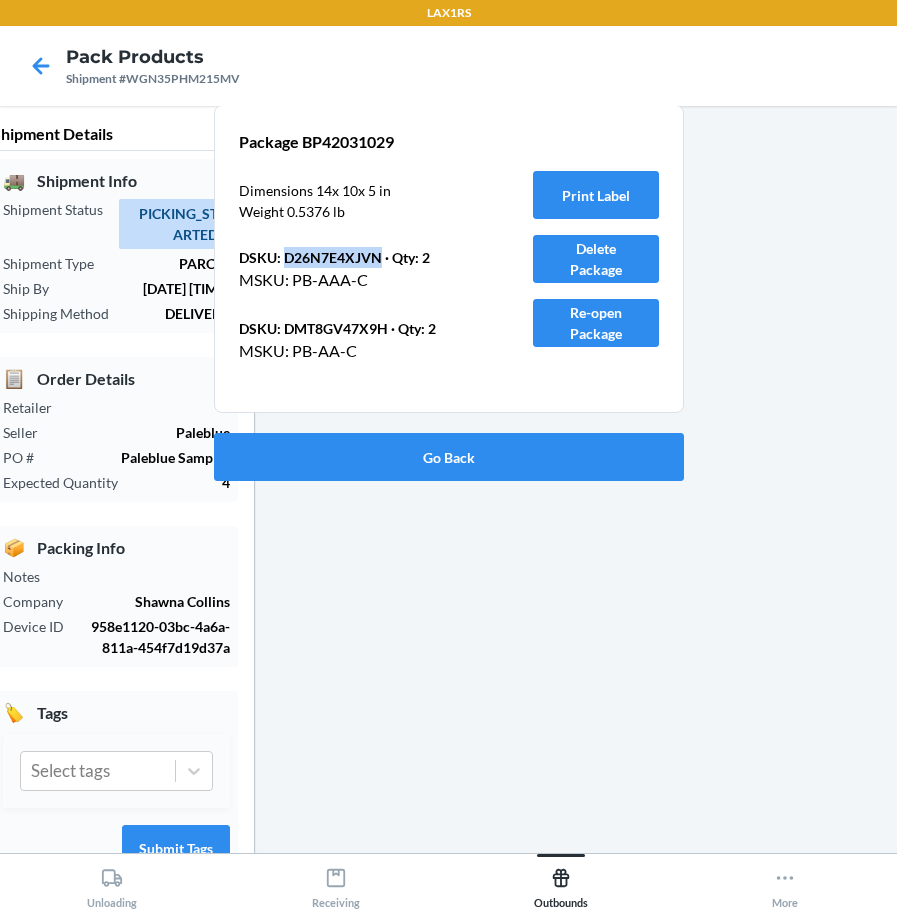 click on "DSKU: DMT8GV47X9H · Qty: 2" at bounding box center [362, 328] 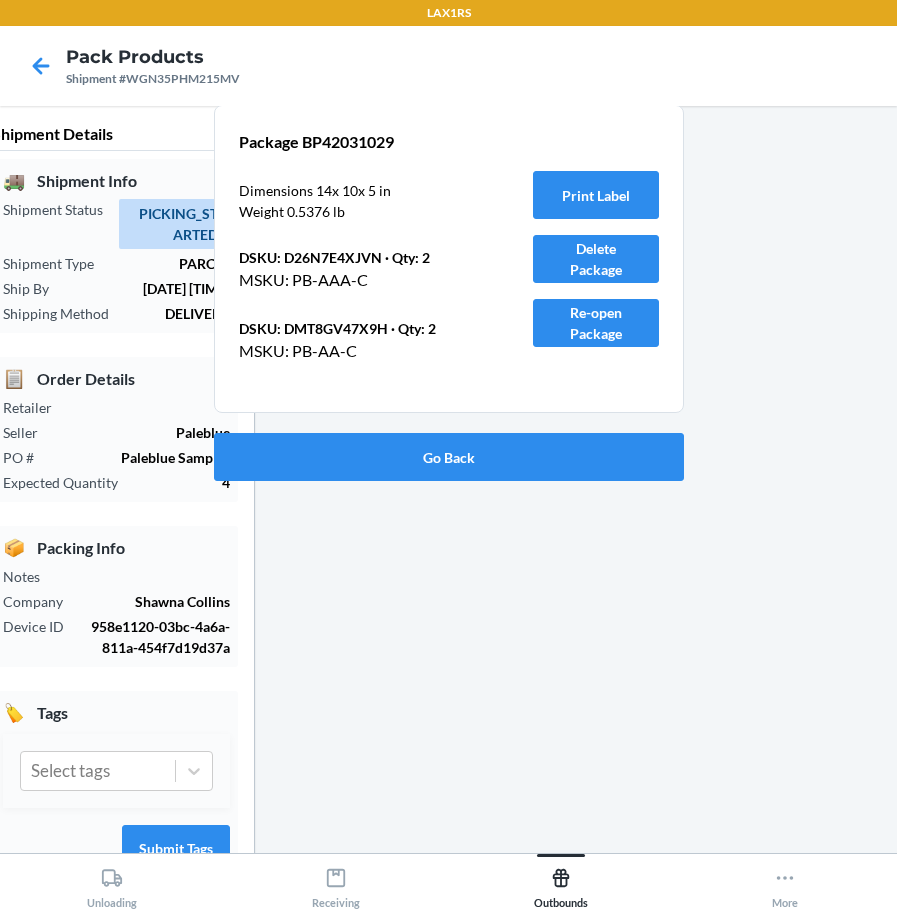 drag, startPoint x: 763, startPoint y: 470, endPoint x: 707, endPoint y: 632, distance: 171.40594 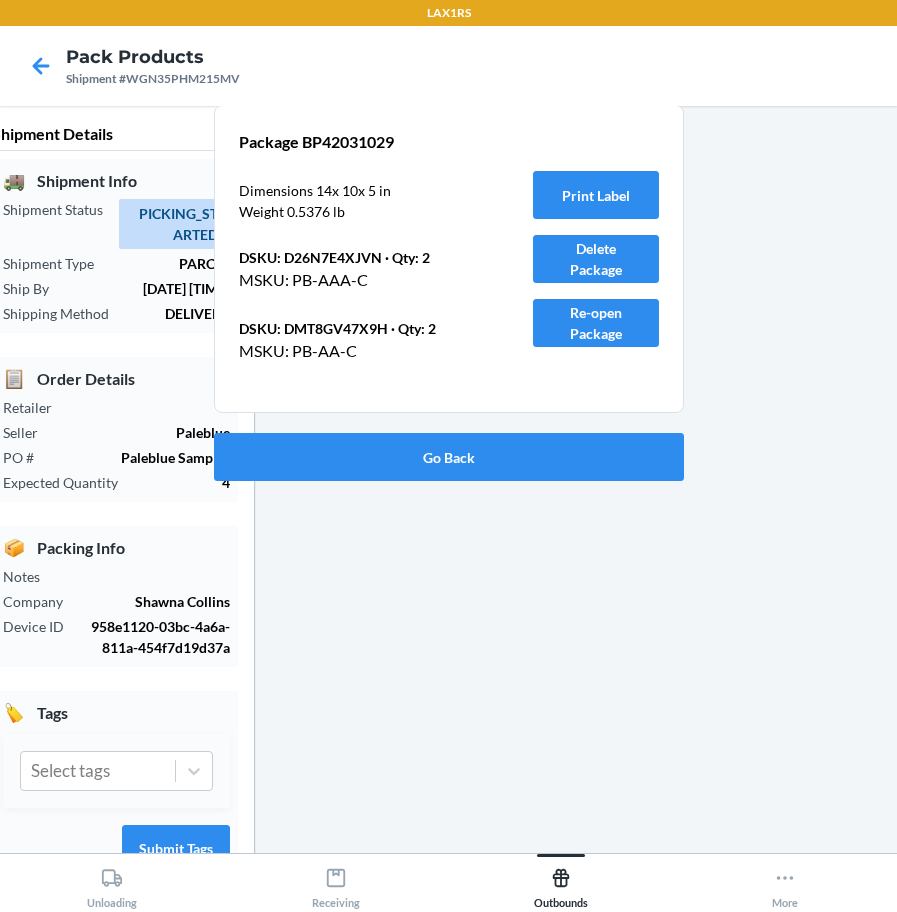 click at bounding box center (783, 518) 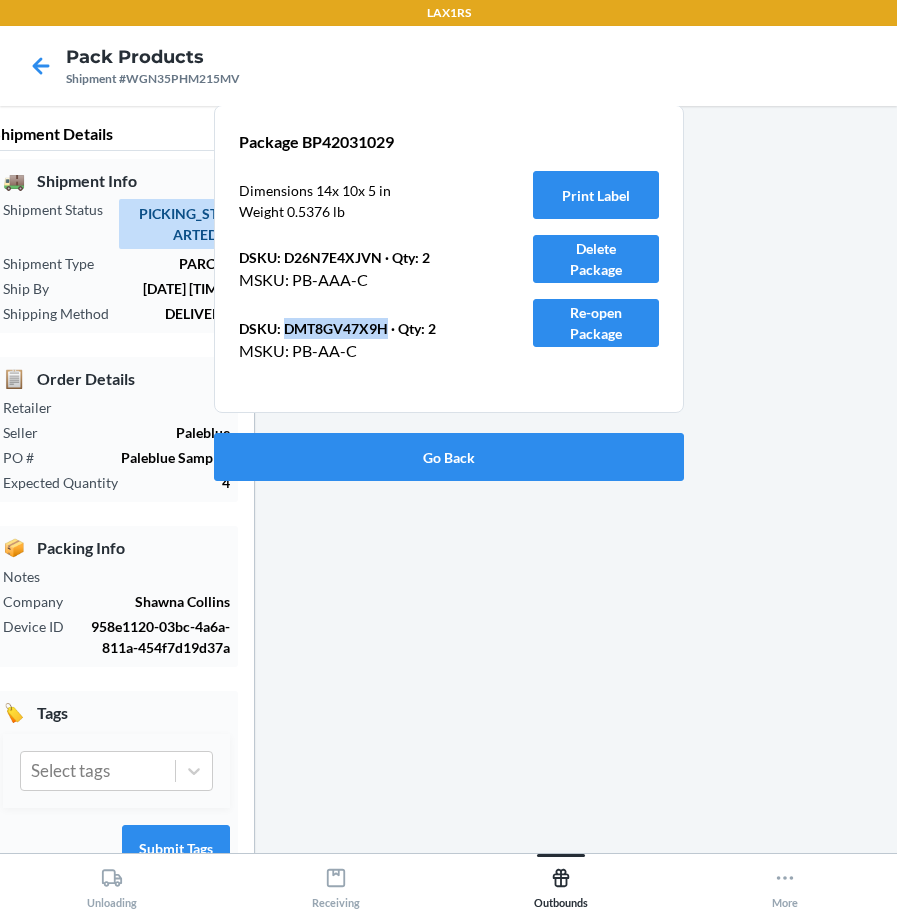 drag, startPoint x: 379, startPoint y: 328, endPoint x: 279, endPoint y: 324, distance: 100.07997 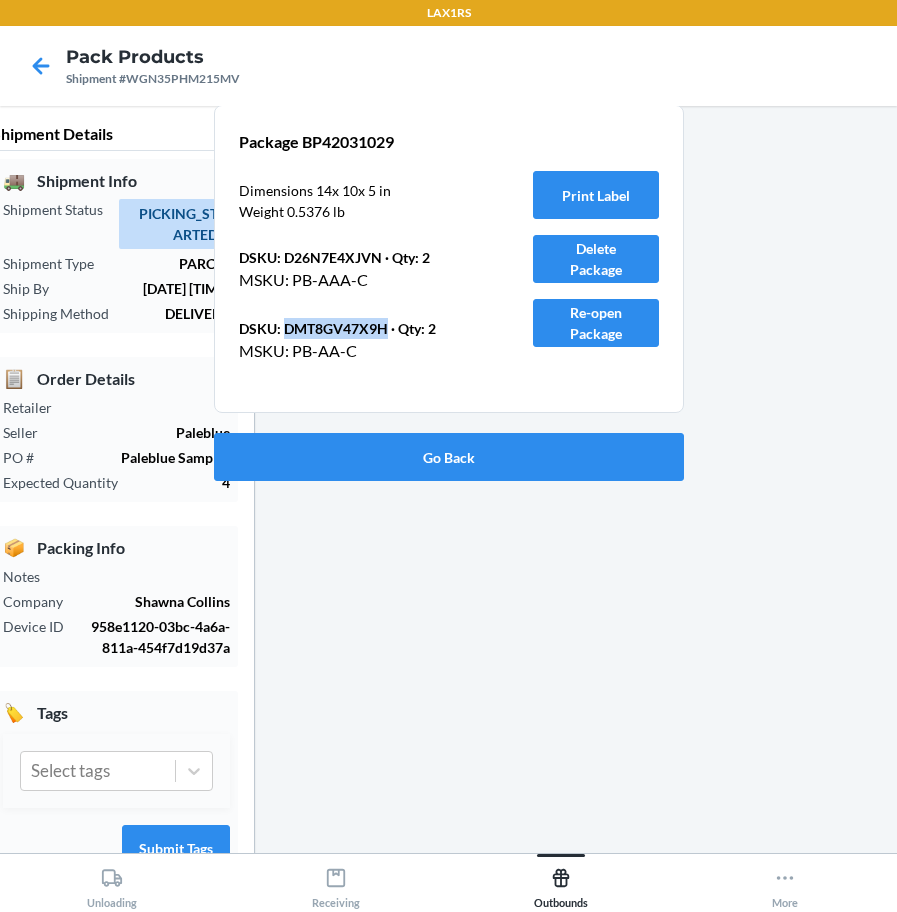 click on "DSKU: DMT8GV47X9H · Qty: 2" at bounding box center (362, 328) 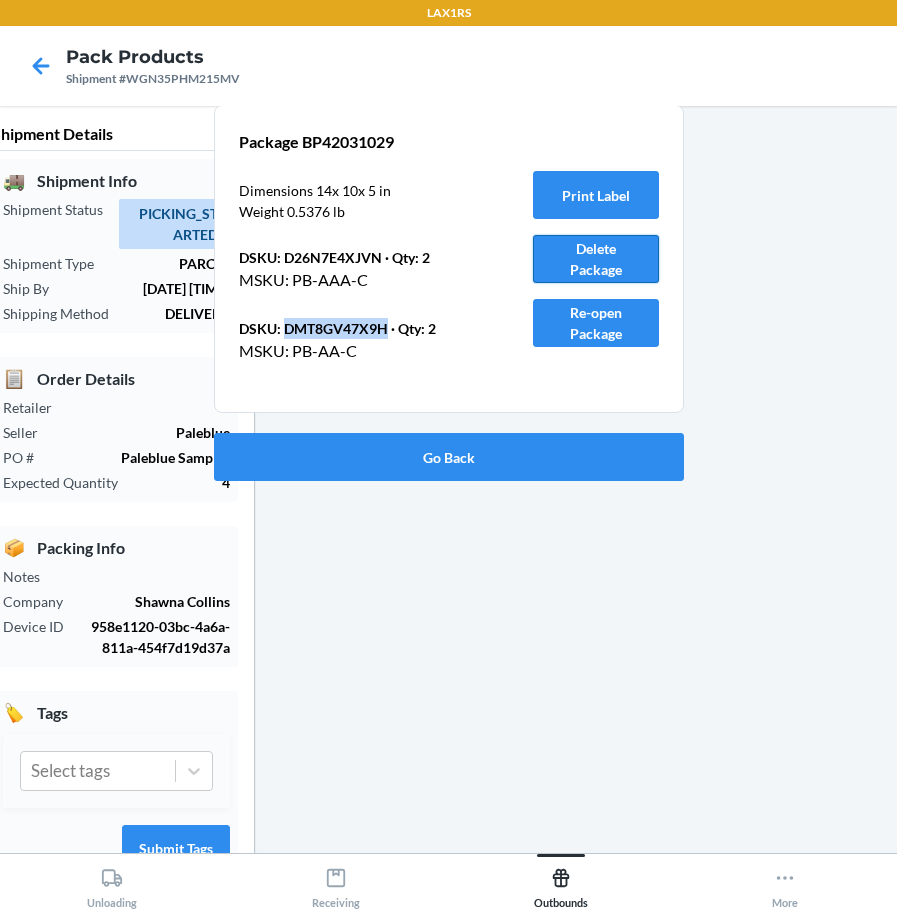 click on "Delete Package" at bounding box center [596, 259] 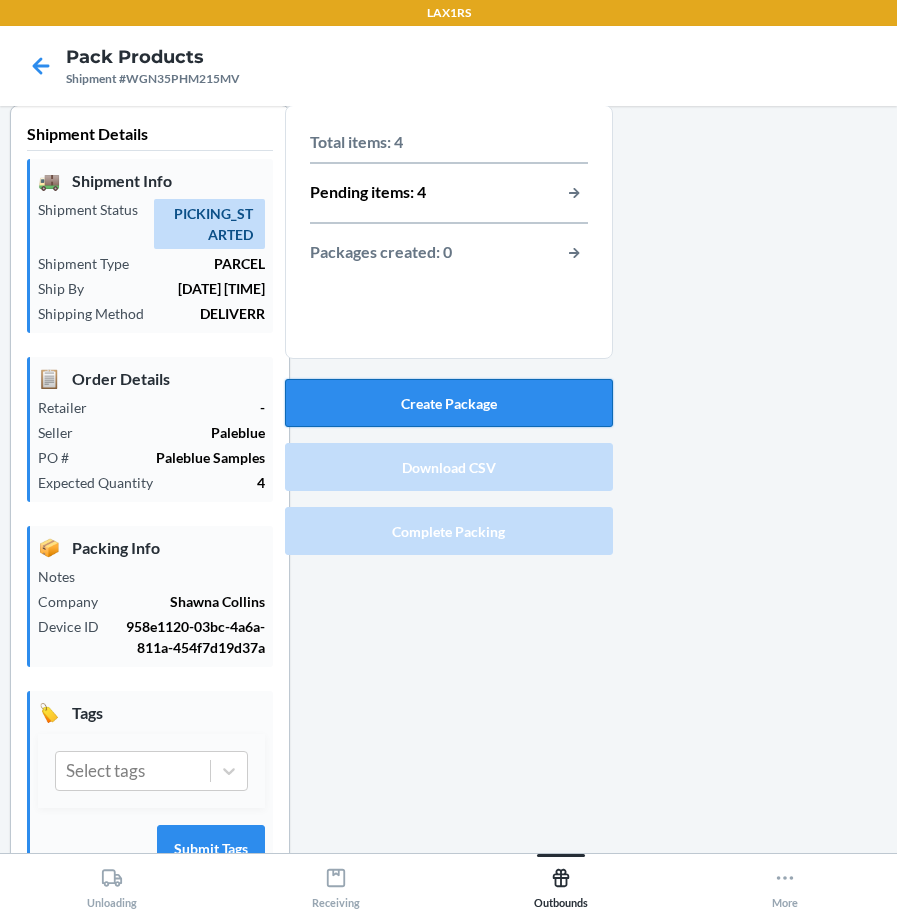 click on "Create Package" at bounding box center (449, 403) 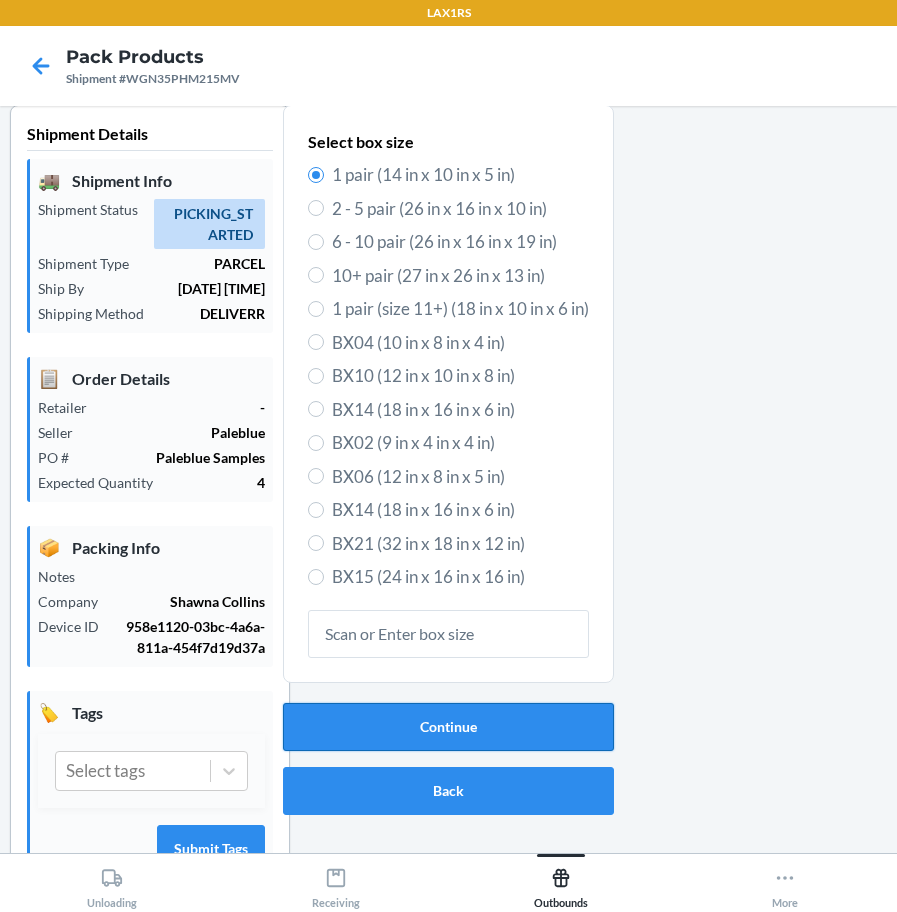 click on "Continue" at bounding box center [448, 727] 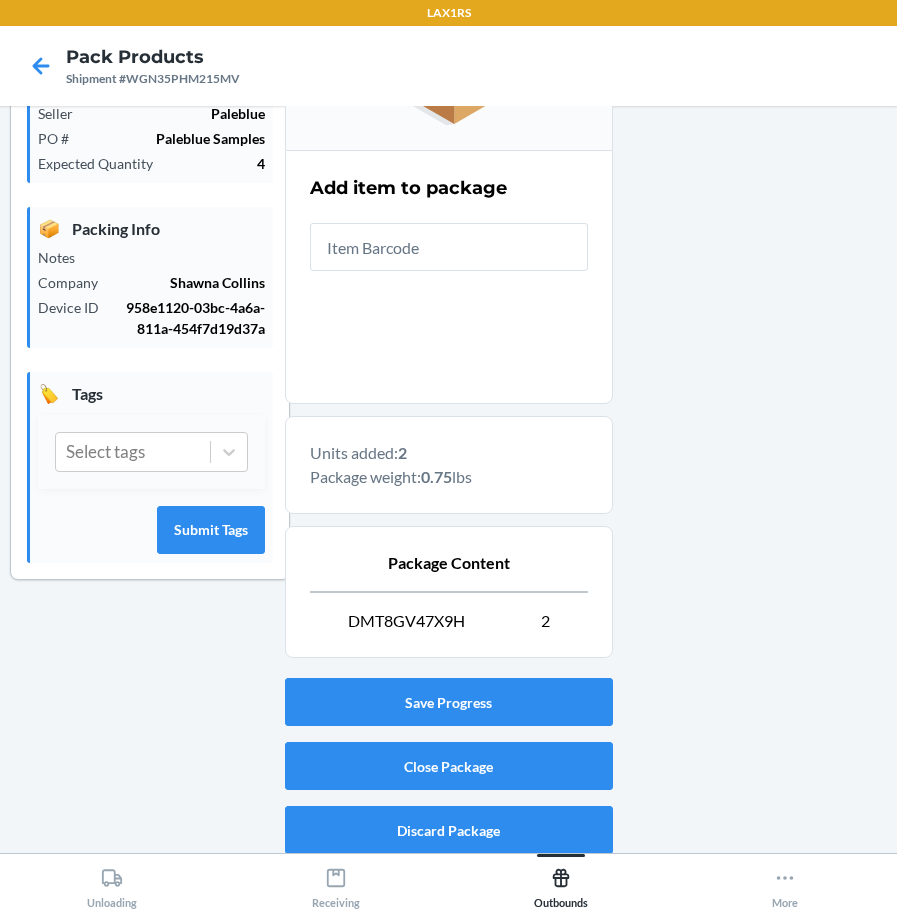 scroll, scrollTop: 345, scrollLeft: 0, axis: vertical 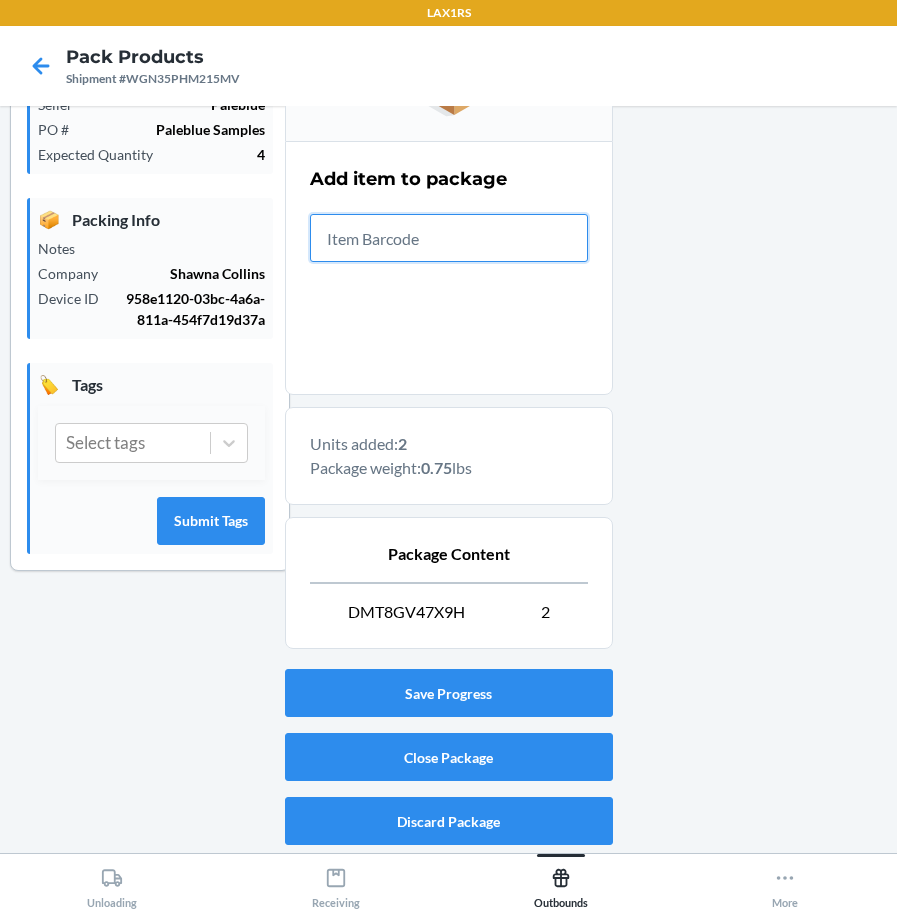 click at bounding box center [449, 238] 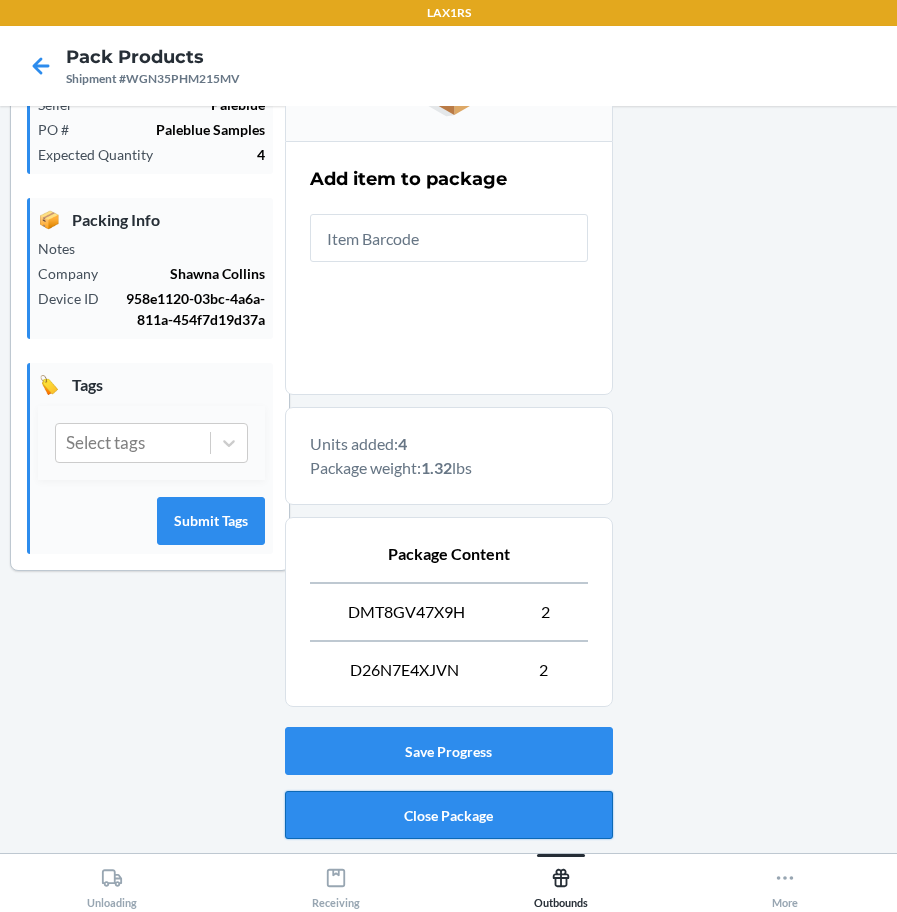 click on "Close Package" at bounding box center (449, 815) 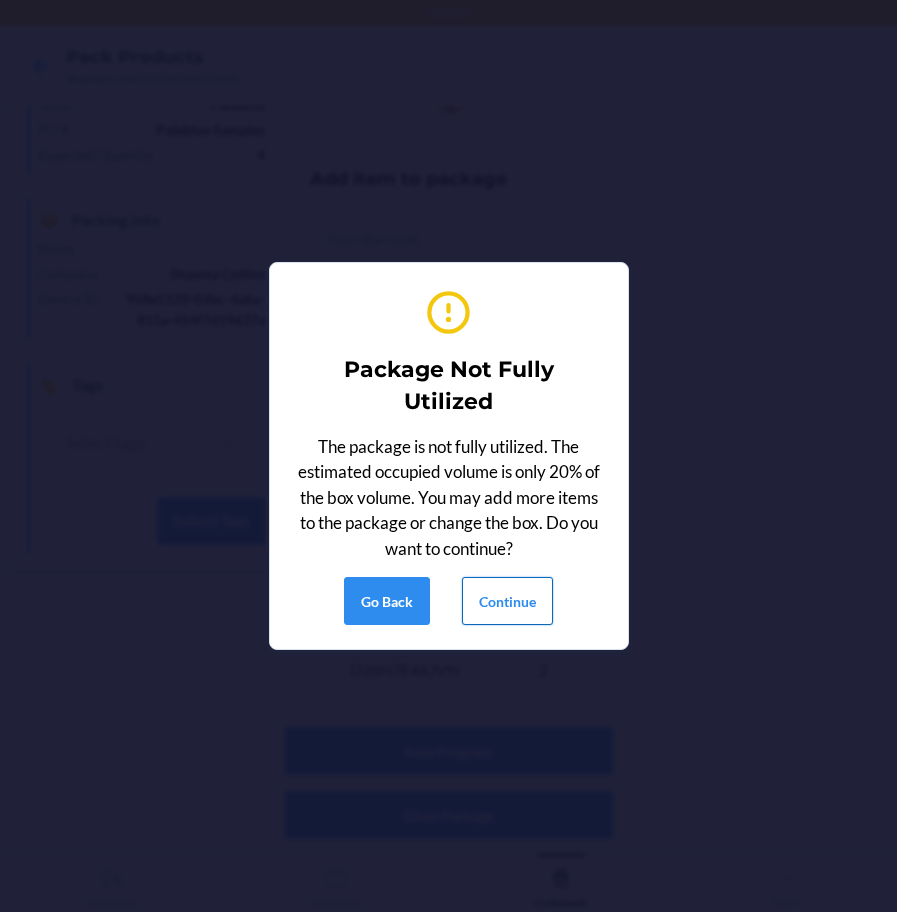 click on "Continue" at bounding box center (507, 601) 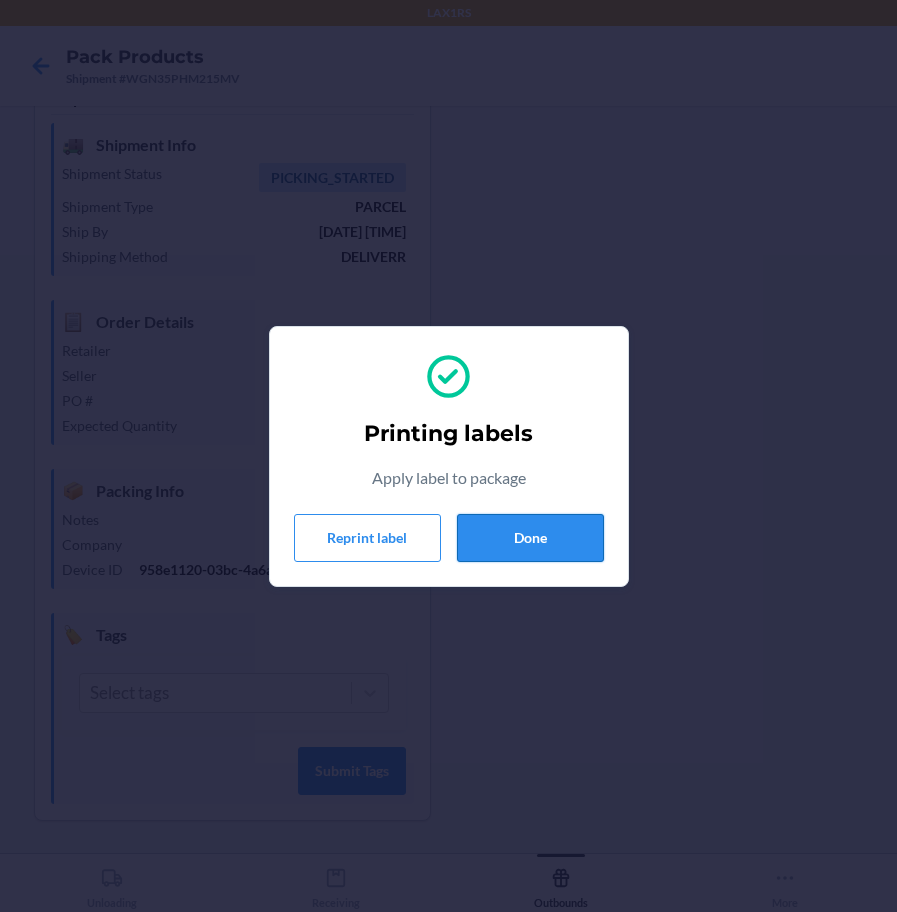 click on "Done" at bounding box center (530, 538) 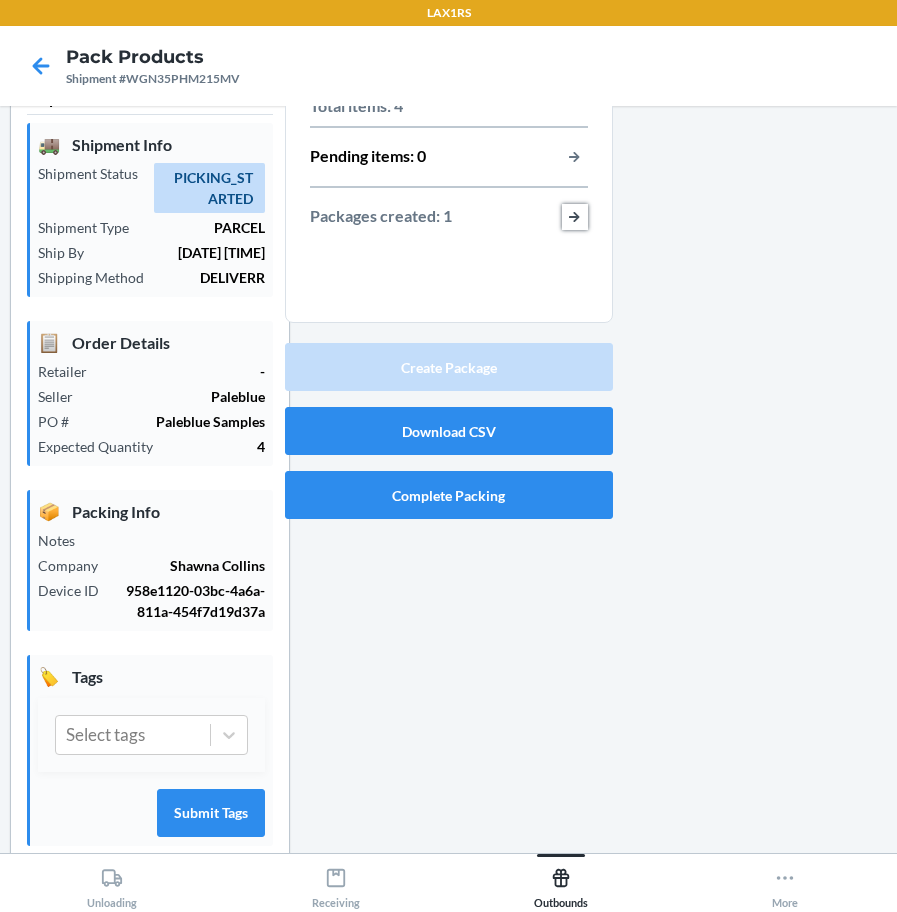 click at bounding box center [575, 217] 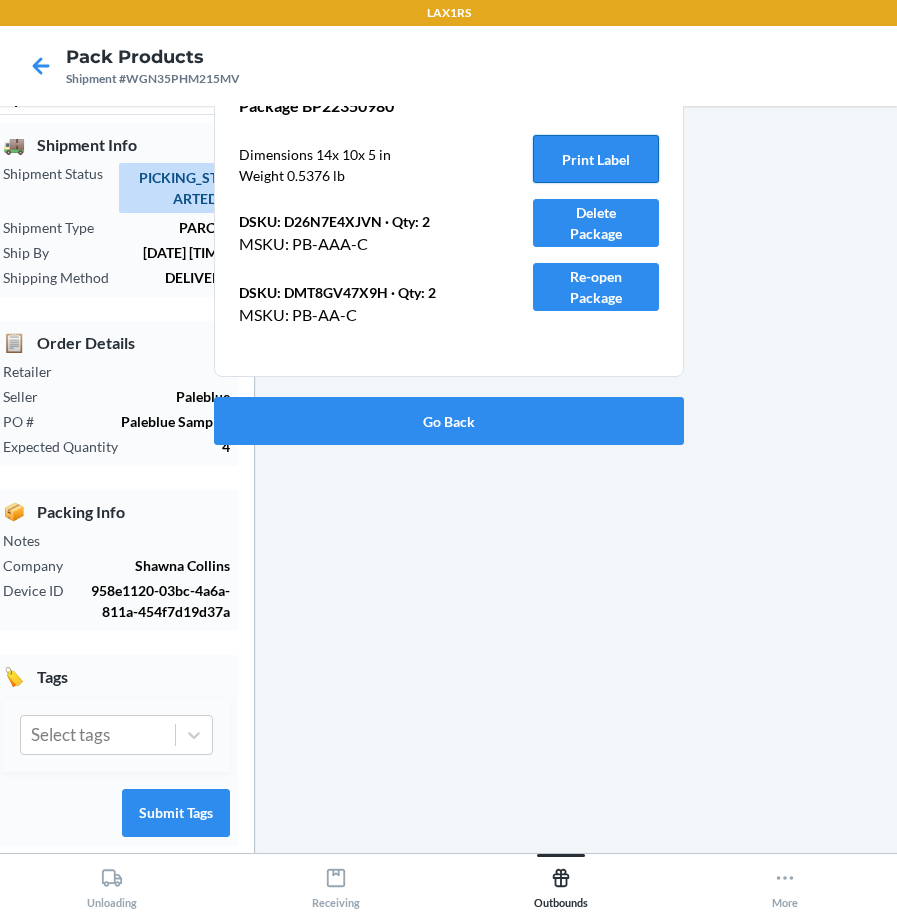 click on "Print Label" at bounding box center (596, 159) 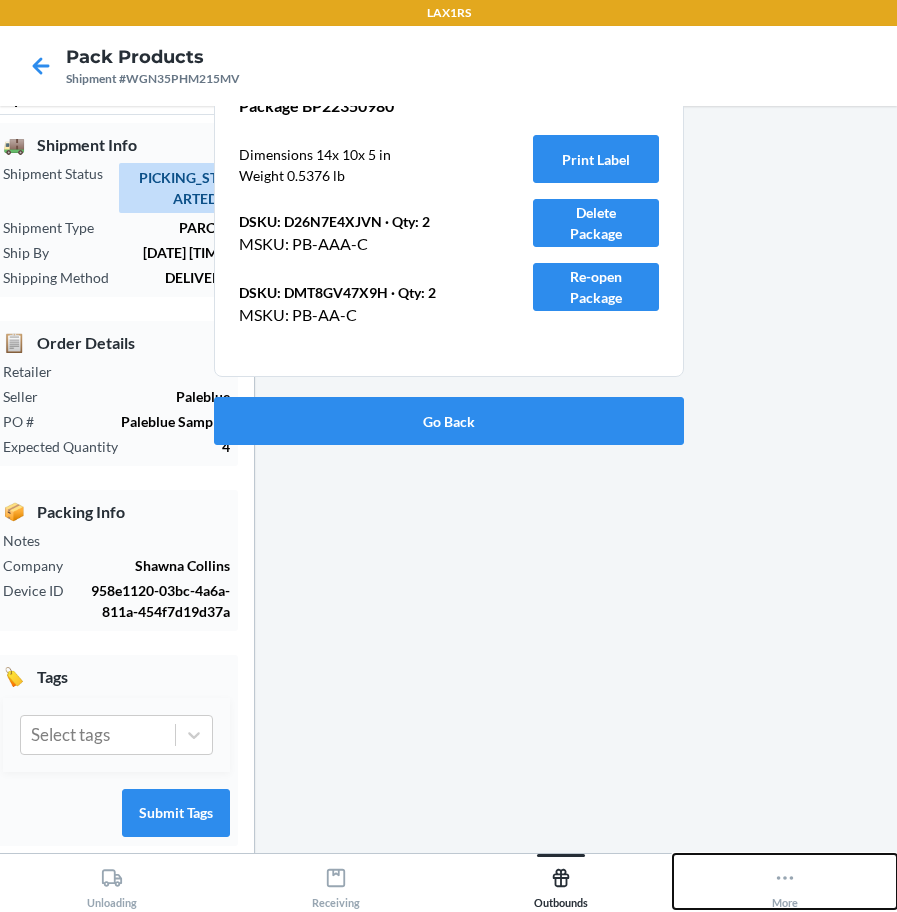 click 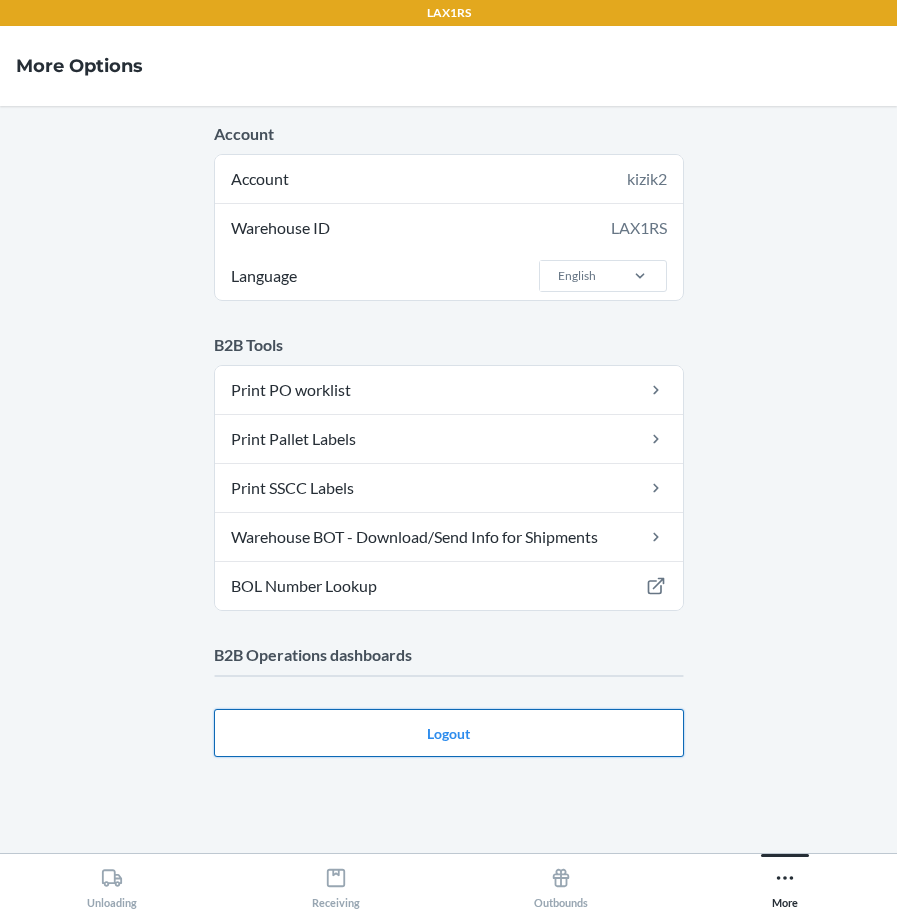 click on "Logout" at bounding box center [449, 733] 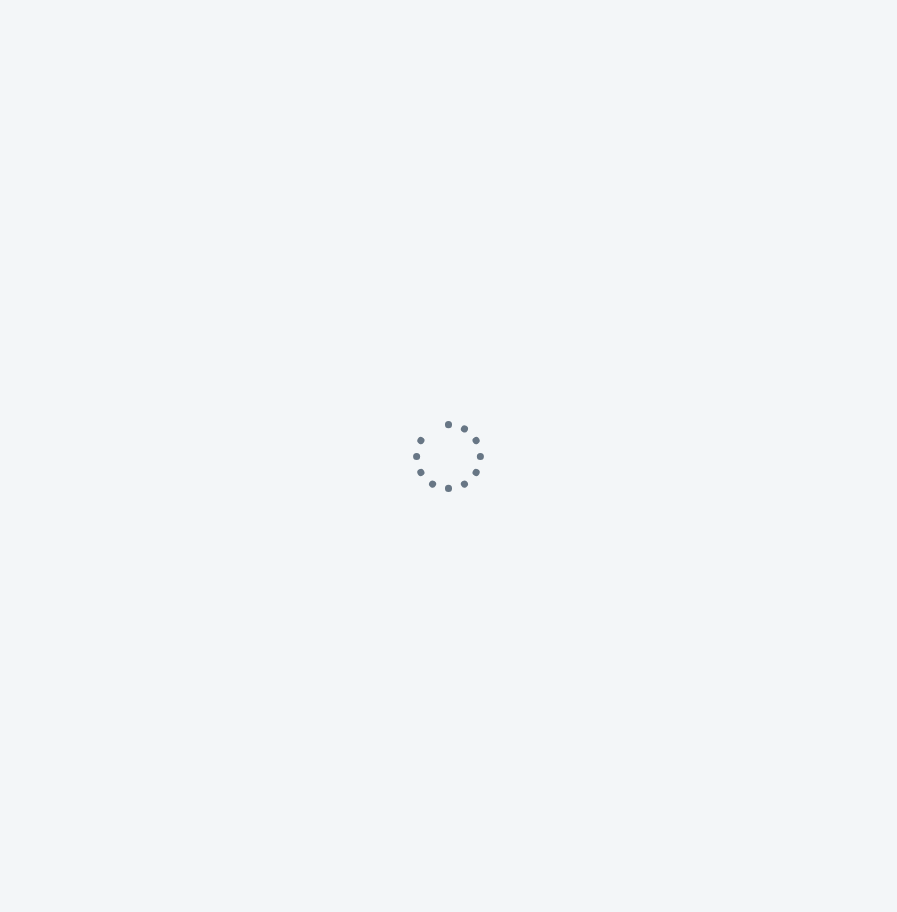 scroll, scrollTop: 0, scrollLeft: 0, axis: both 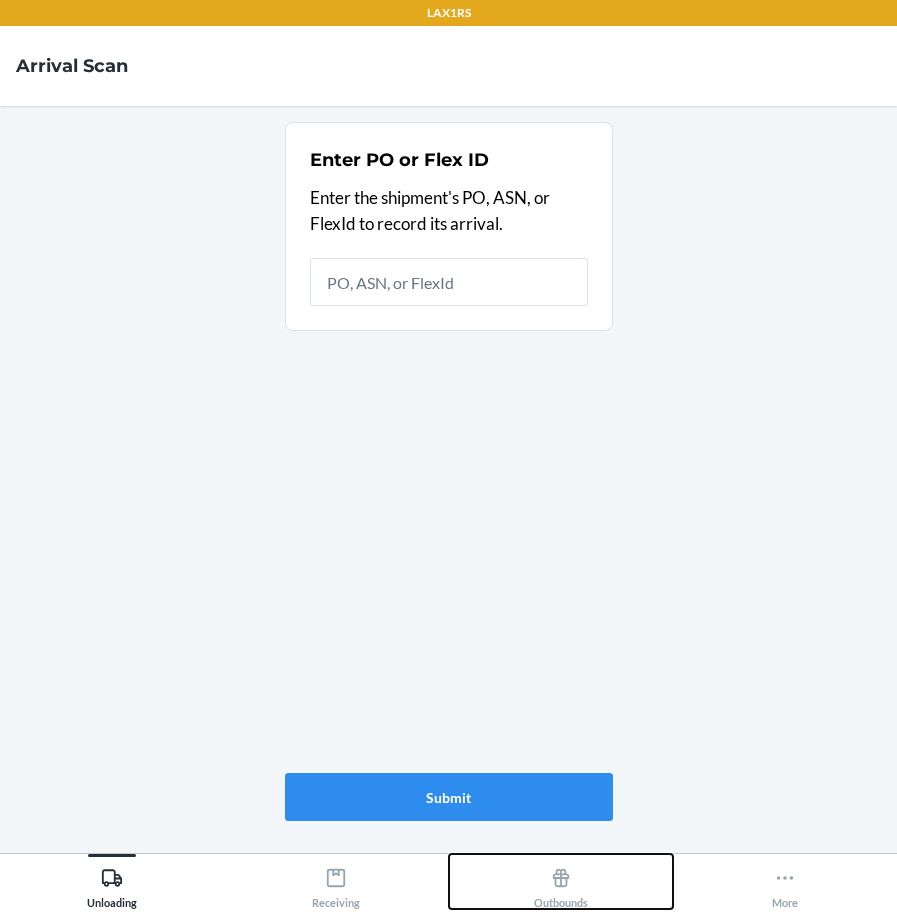 click on "Outbounds" at bounding box center (561, 884) 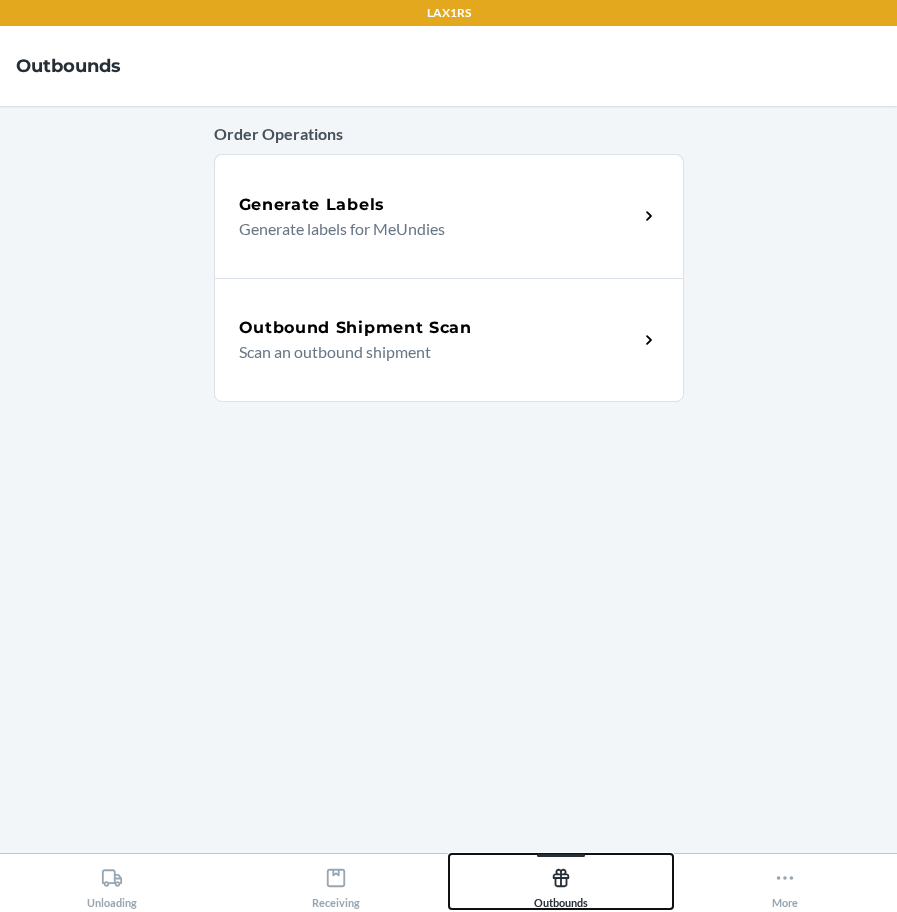 type 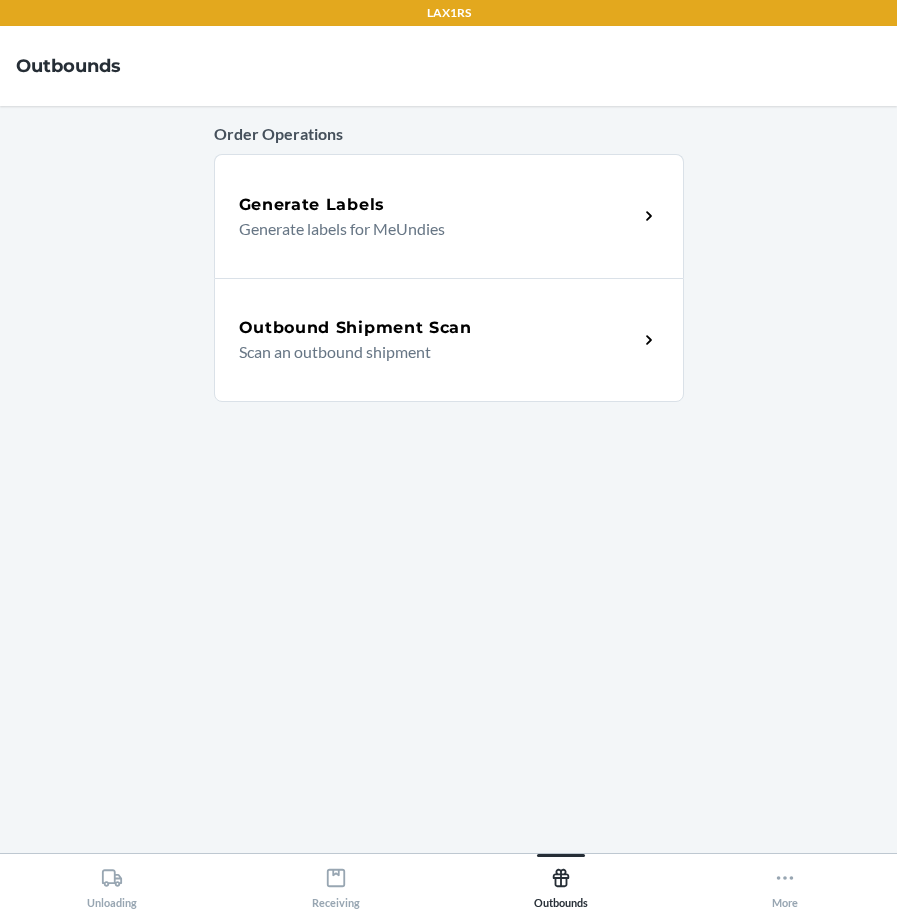 click on "Scan an outbound shipment" at bounding box center (430, 352) 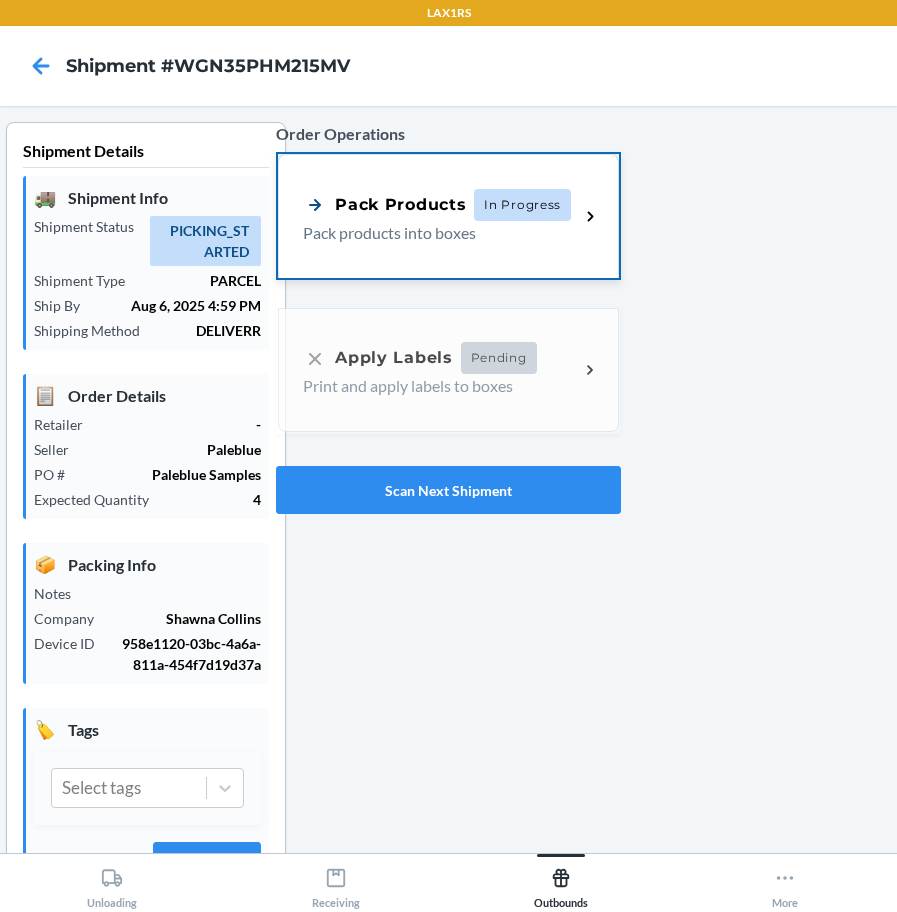 click on "In Progress" at bounding box center [522, 205] 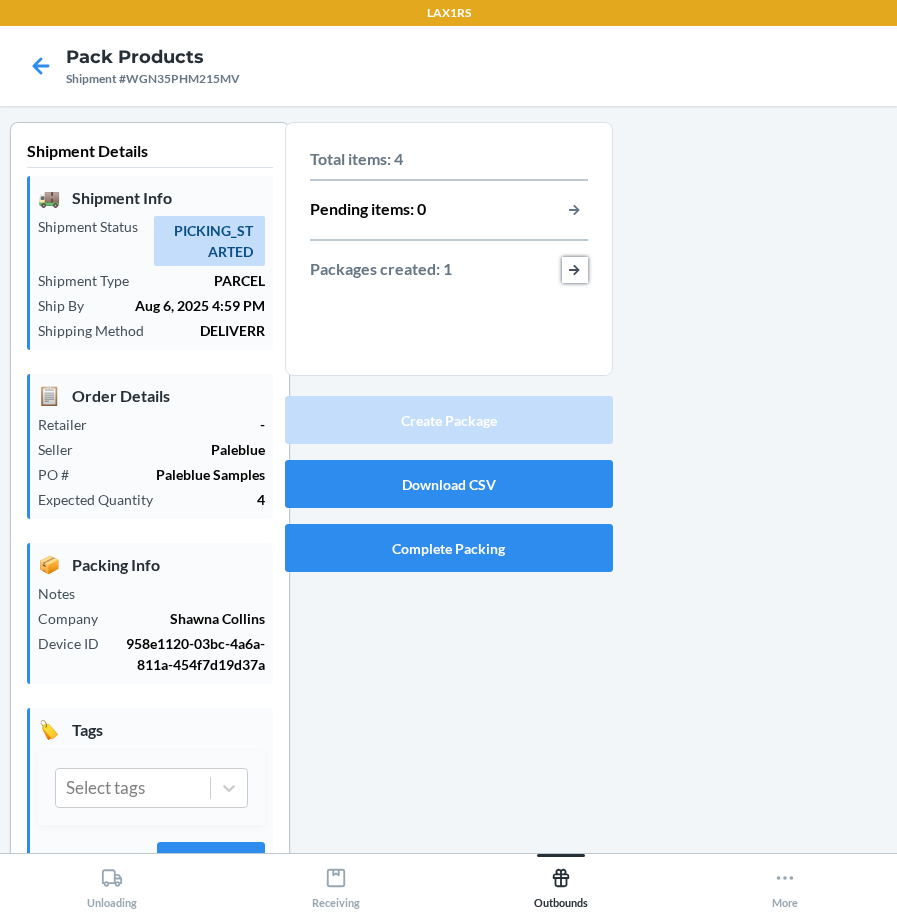 click at bounding box center [575, 270] 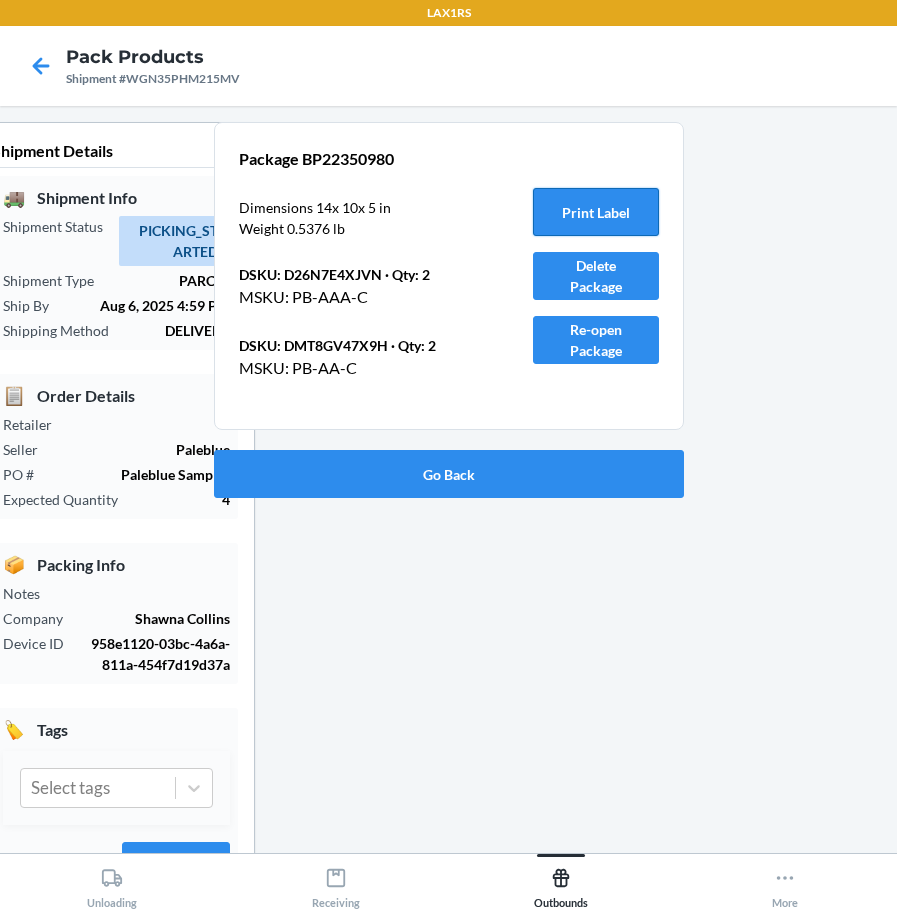 click on "Print Label" at bounding box center [596, 212] 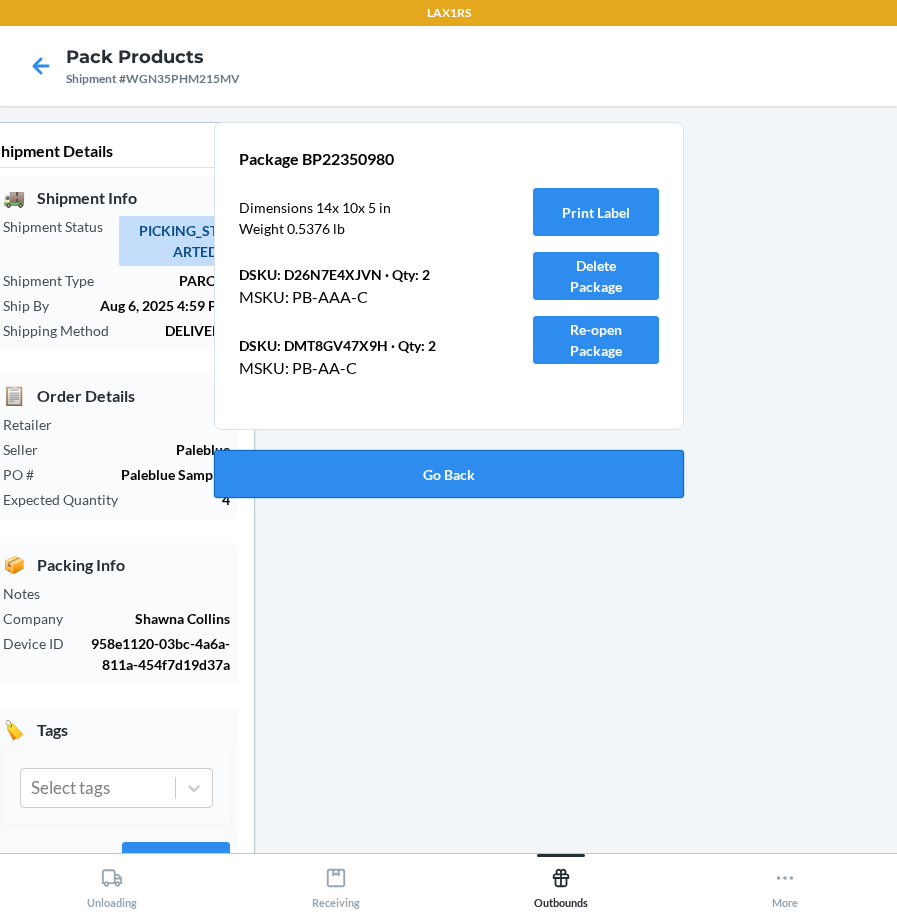 click on "Go Back" at bounding box center [449, 474] 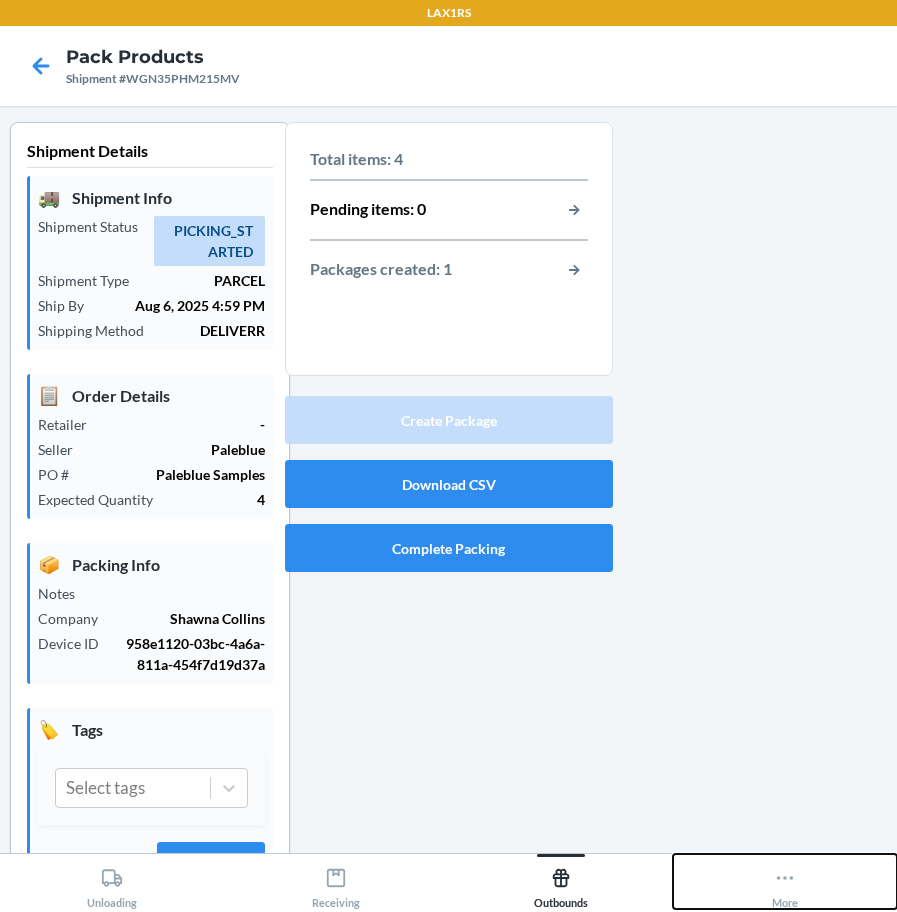 click on "More" at bounding box center [785, 881] 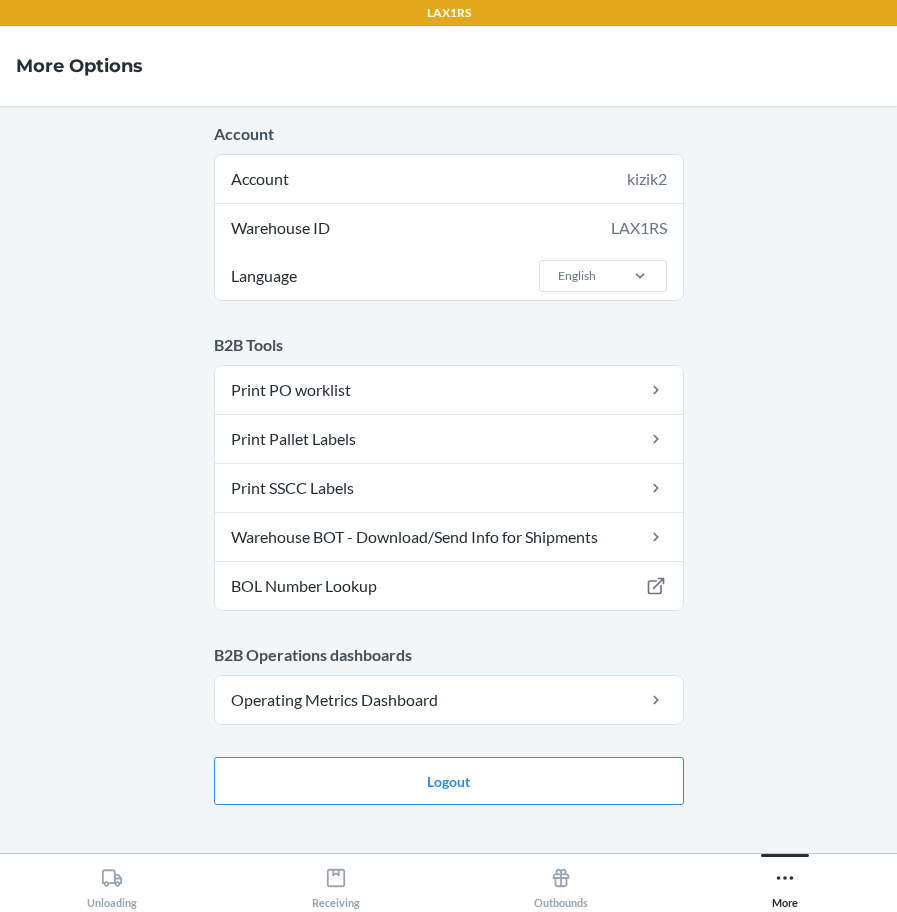 click on "Account Account kizik2 Warehouse ID LAX1RS Language English B2B Tools Print PO worklist Print Pallet Labels Print SSCC Labels Warehouse BOT - Download/Send Info for Shipments BOL Number Lookup B2B Operations dashboards Operating Metrics Dashboard Logout" at bounding box center (448, 479) 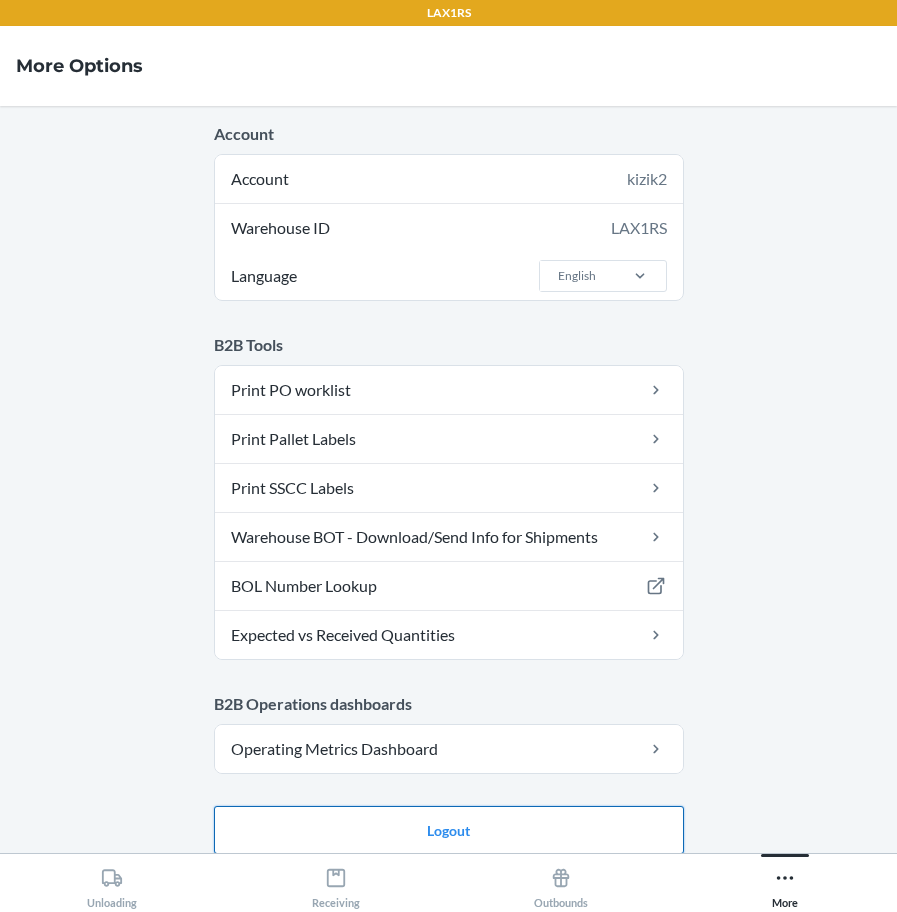 click on "Logout" at bounding box center [449, 830] 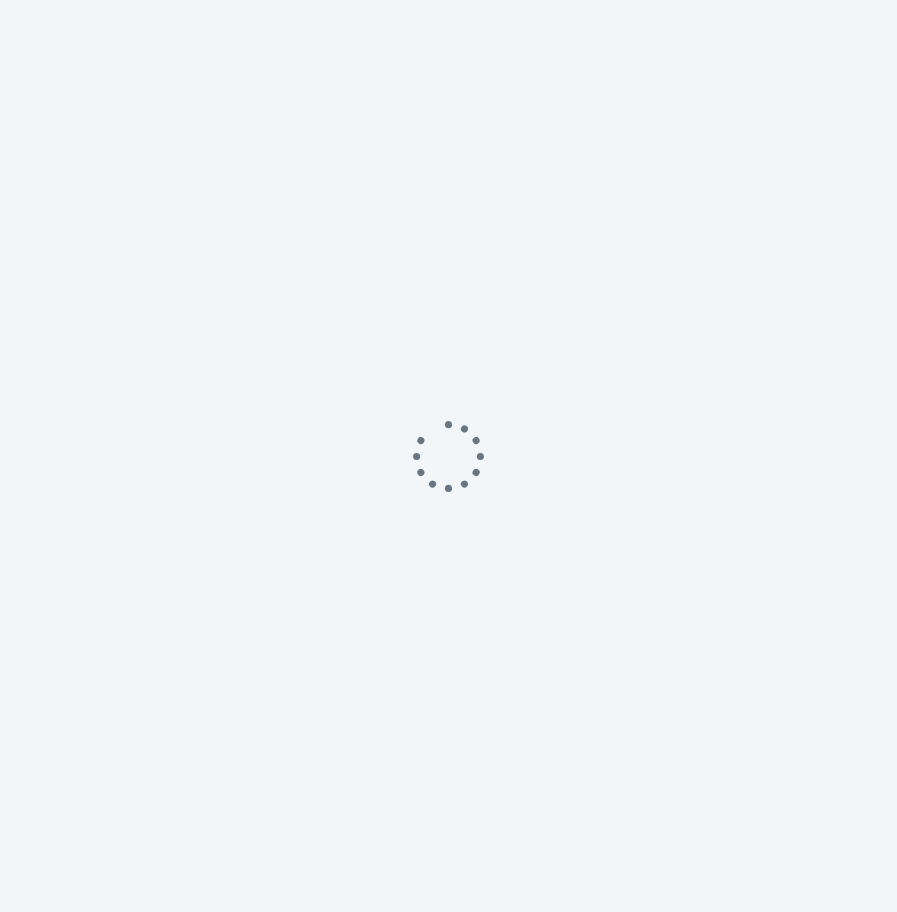 scroll, scrollTop: 0, scrollLeft: 0, axis: both 